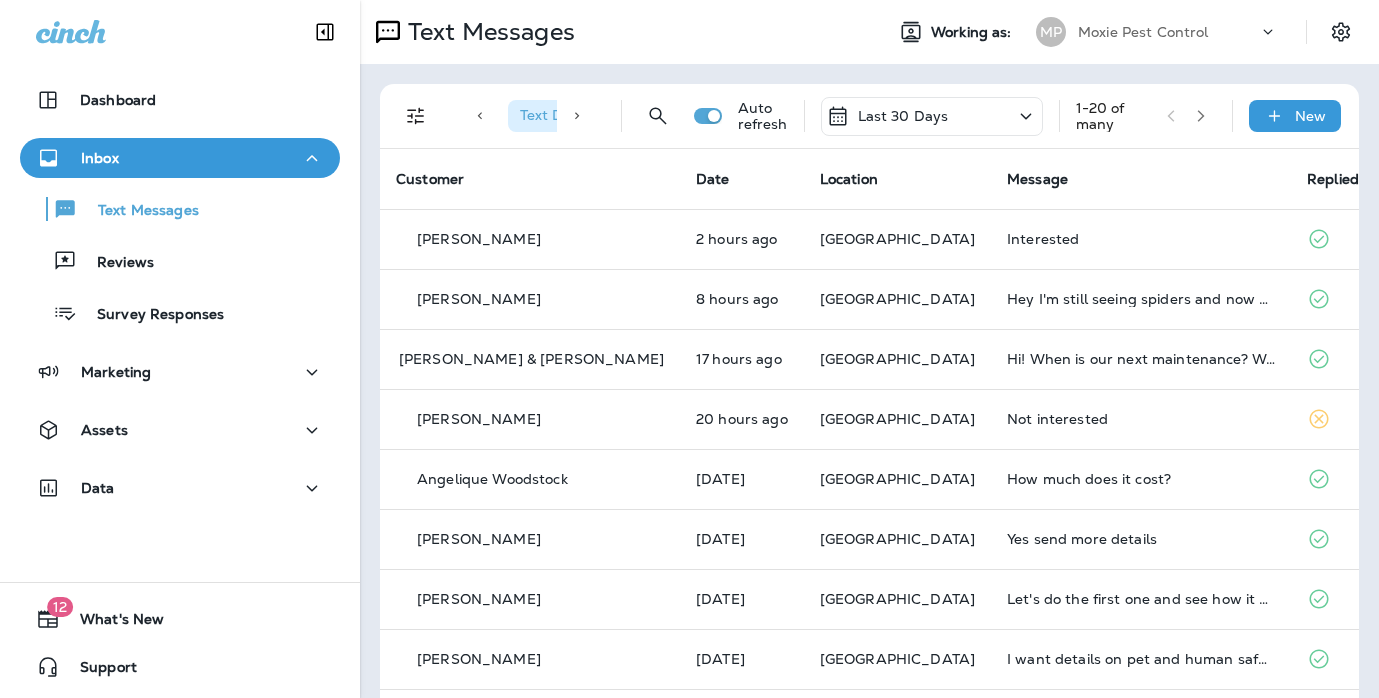 scroll, scrollTop: 0, scrollLeft: 0, axis: both 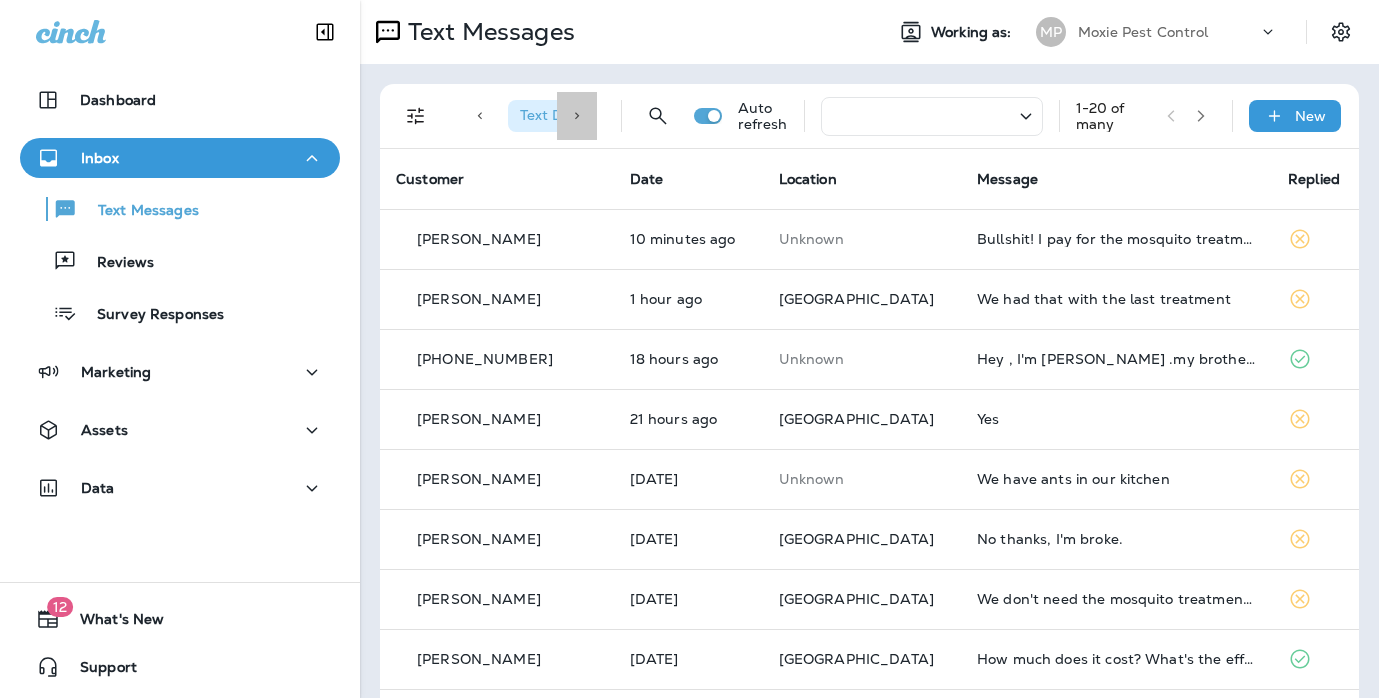 click 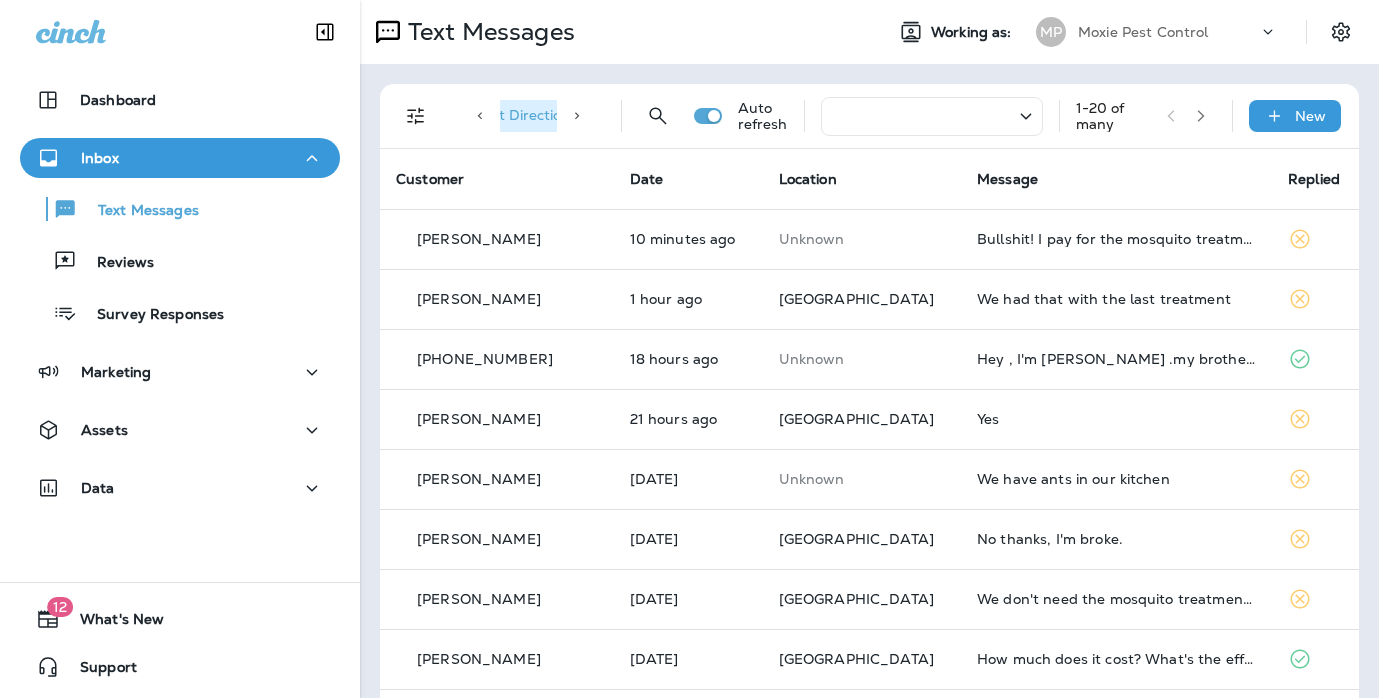 scroll, scrollTop: 0, scrollLeft: 44, axis: horizontal 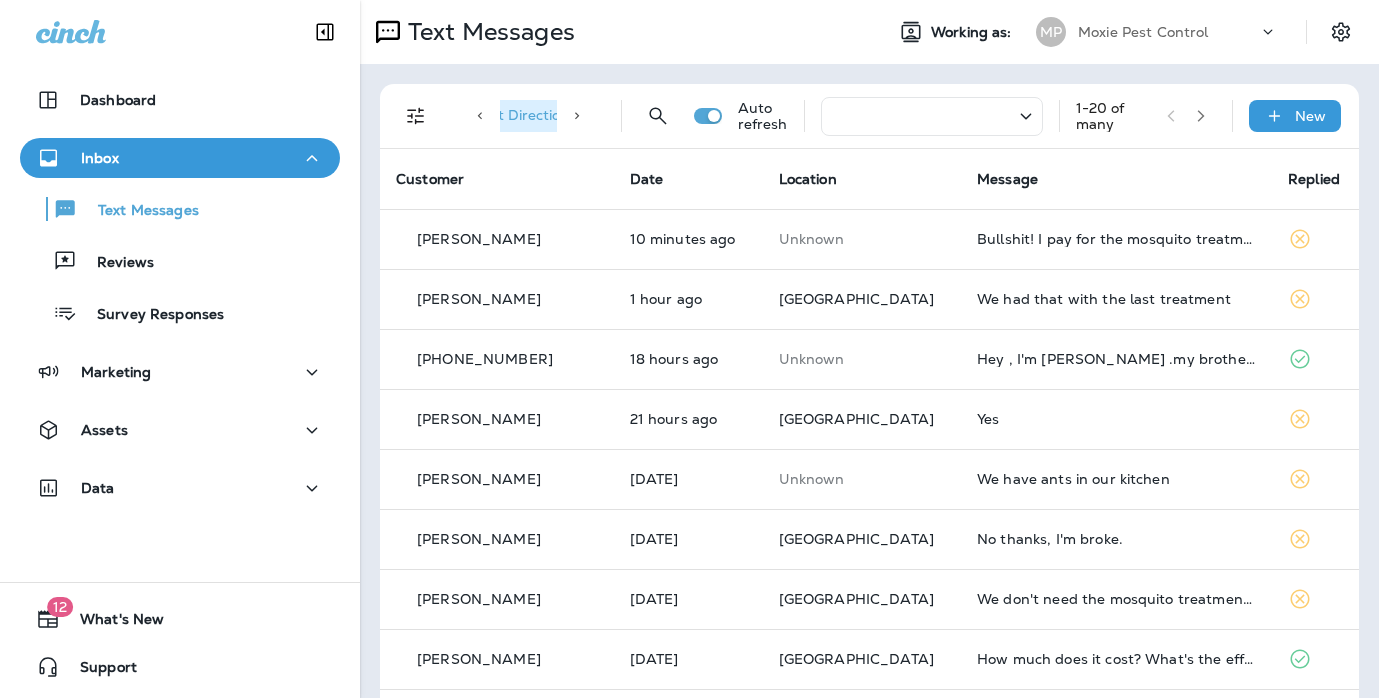 click 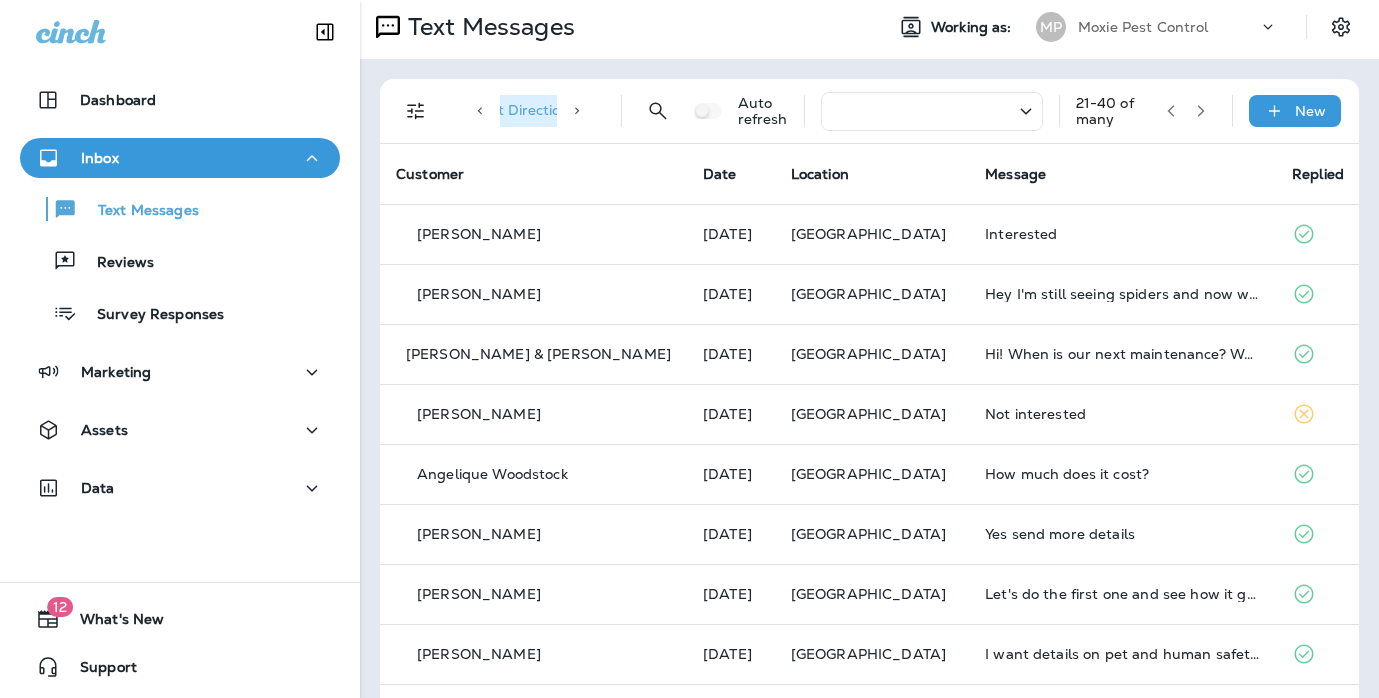 scroll, scrollTop: 0, scrollLeft: 0, axis: both 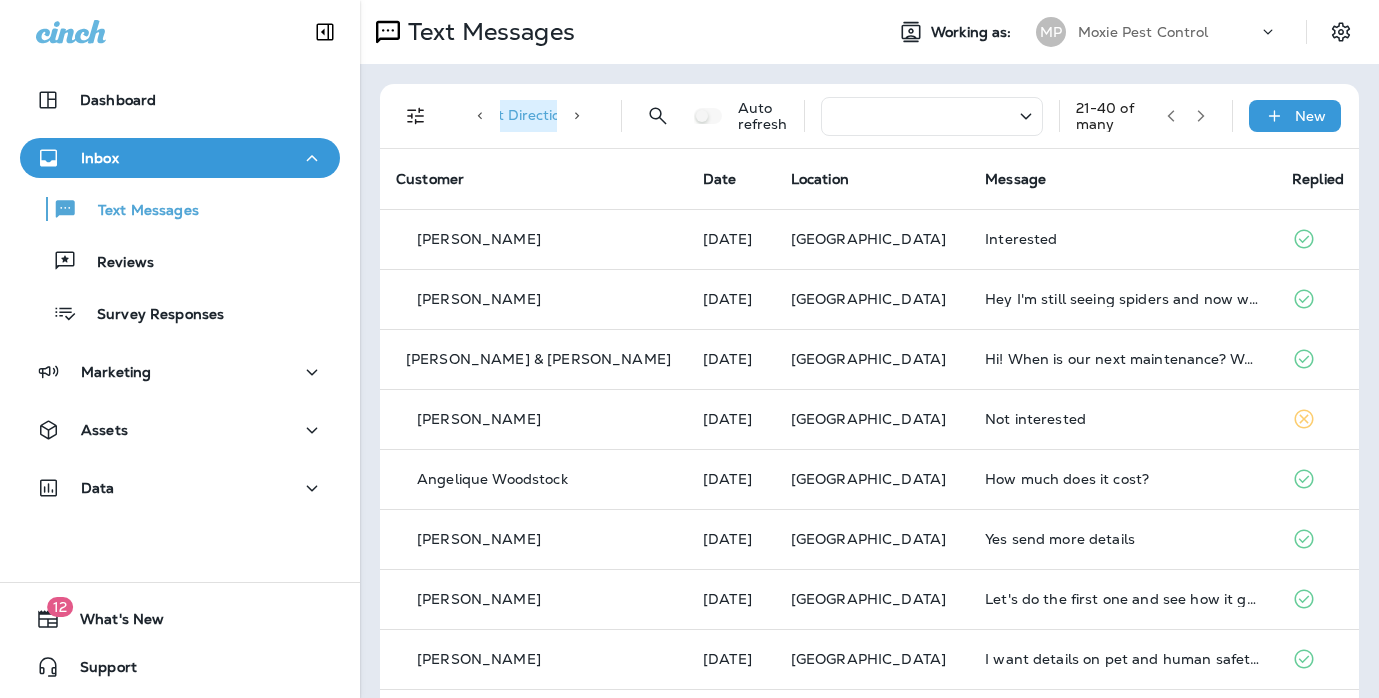 click at bounding box center (1171, 116) 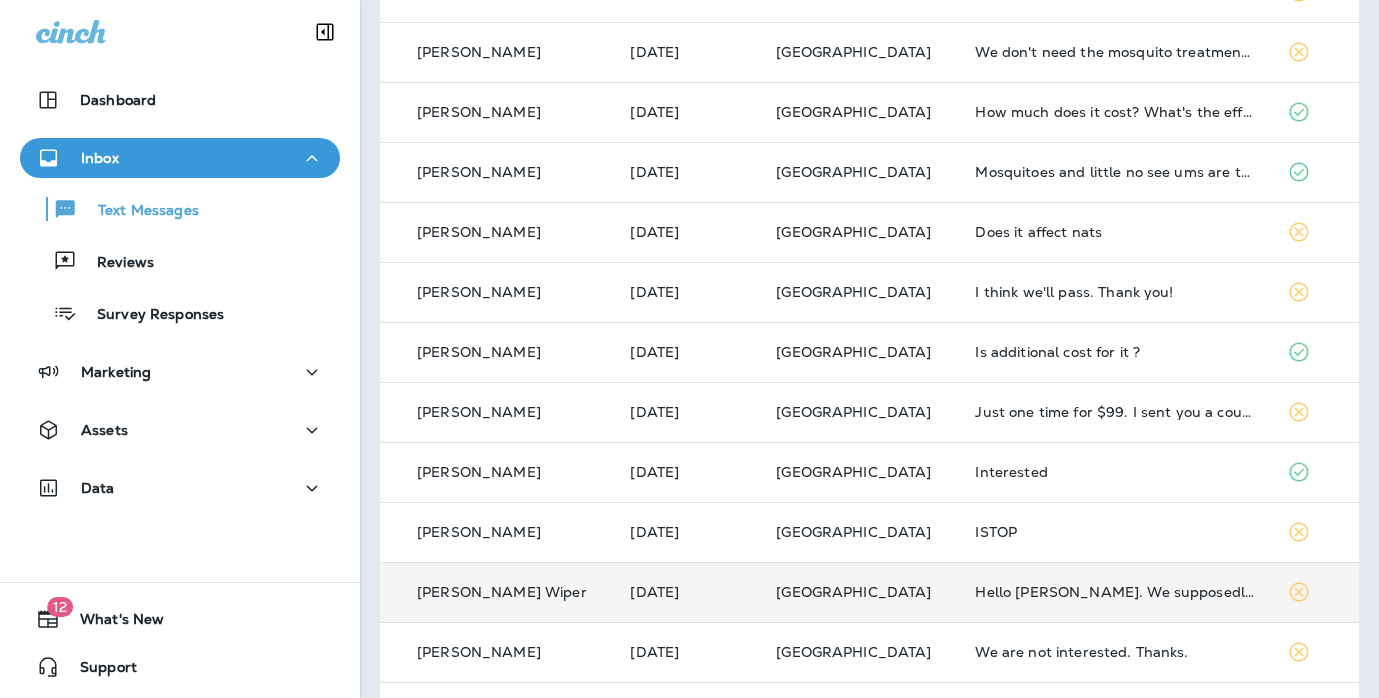scroll, scrollTop: 470, scrollLeft: 0, axis: vertical 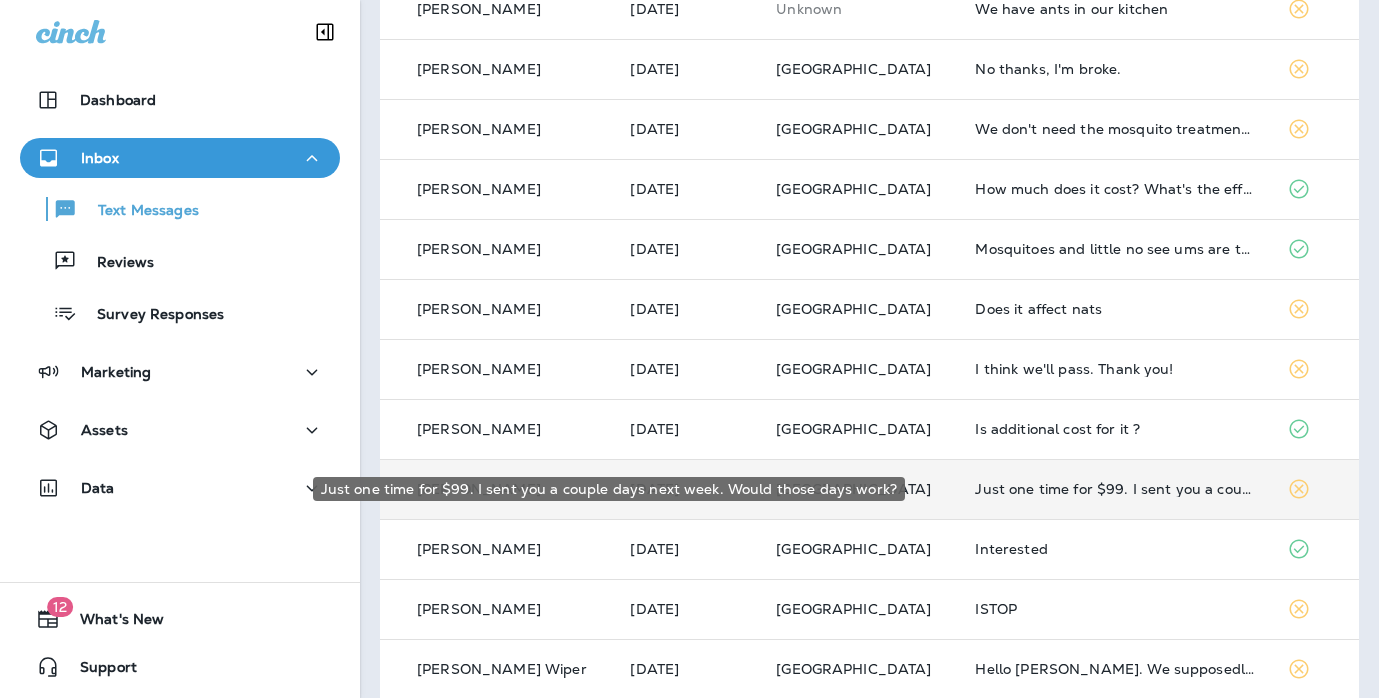 click on "Just one time for $99. I sent you a couple days next week. Would those days work?" at bounding box center (1115, 489) 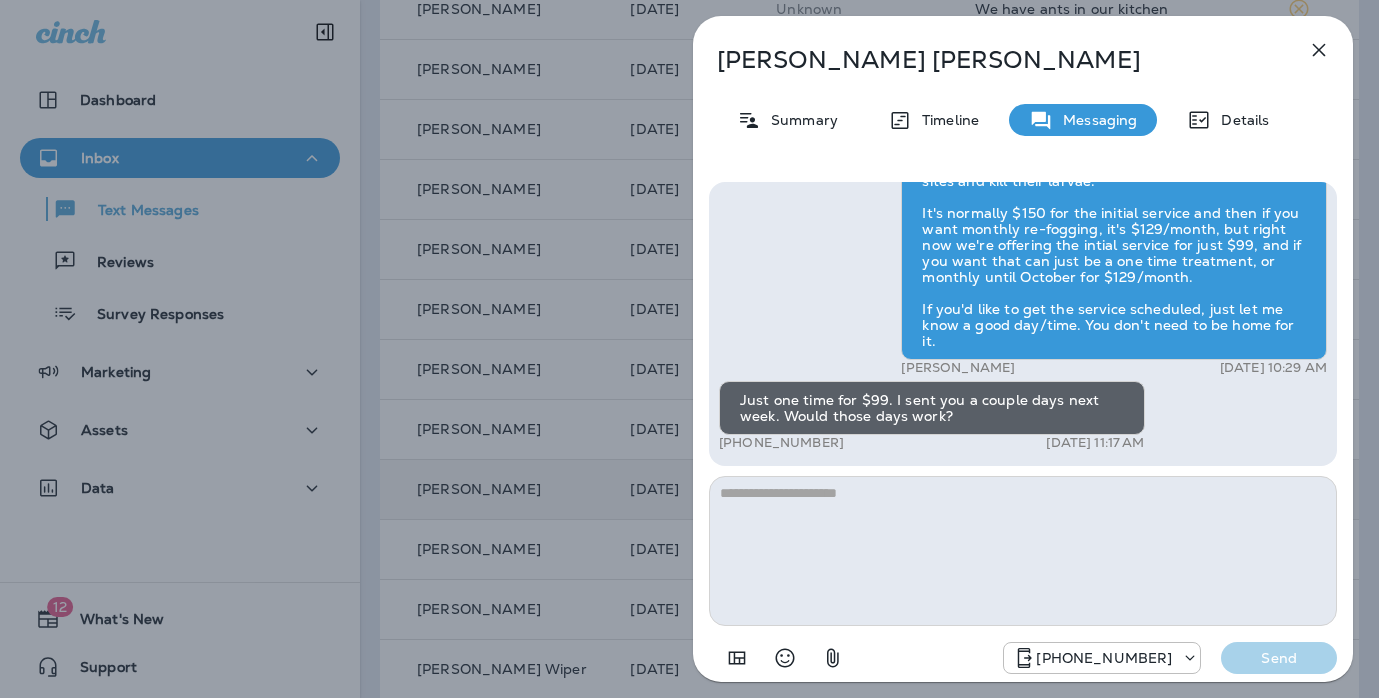 click on "Dave   Owens Summary   Timeline   Messaging   Details   Hi,  Dave , this is Cameron with Moxie Pest Control. We know Summer brings out the mosquitoes—and with the Summer season here, I’d love to get you on our schedule to come help take care of that. Just reply here if you're interested, and I'll let you know the details!
Reply STOP to optout +18174823792 Jul 26, 2025 9:11 AM We would like to schedule a time for that. Next week we Wednesday or Friday available. +1 (812) 251-3703 Jul 26, 2025 9:16 AM Bradley Bobisink Jul 26, 2025 10:29 AM Just one time for $99. I sent you a couple days next week. Would those days work? +1 (812) 251-3703 Jul 26, 2025 11:17 AM +18174823792 Send" at bounding box center (689, 349) 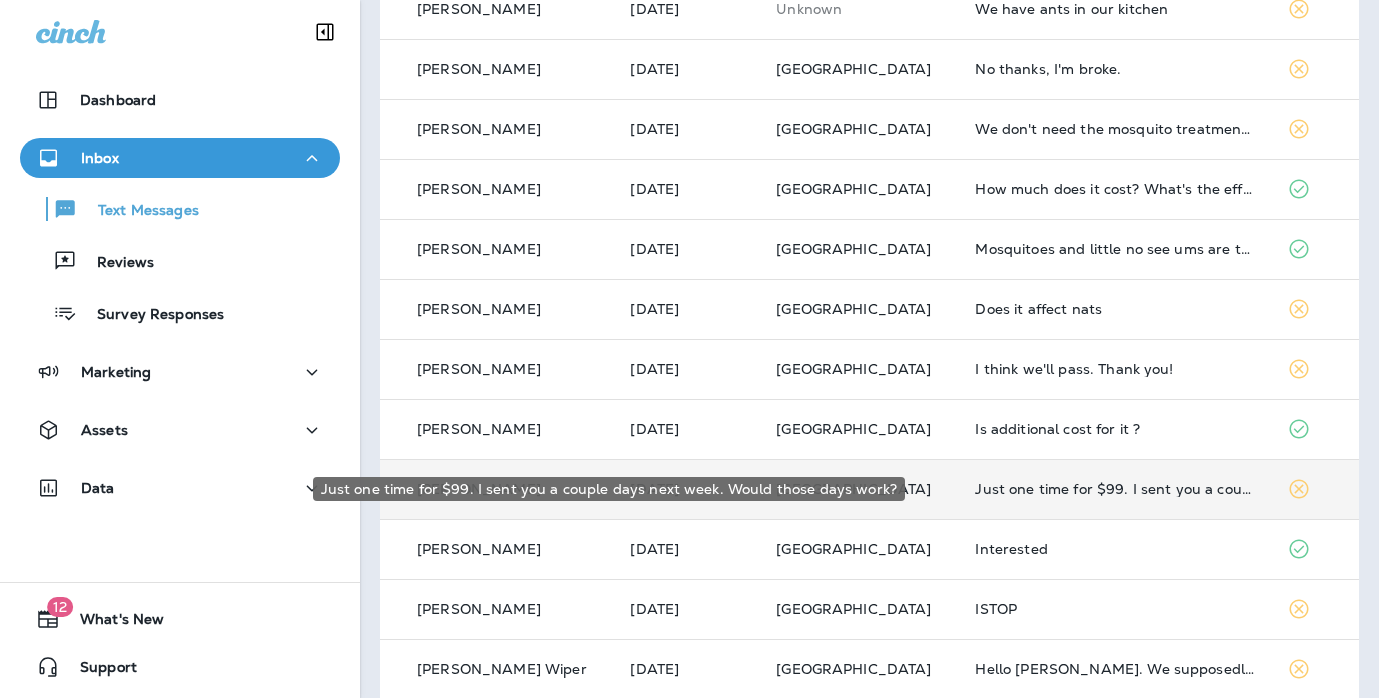 click on "Just one time for $99. I sent you a couple days next week. Would those days work?" at bounding box center [1115, 489] 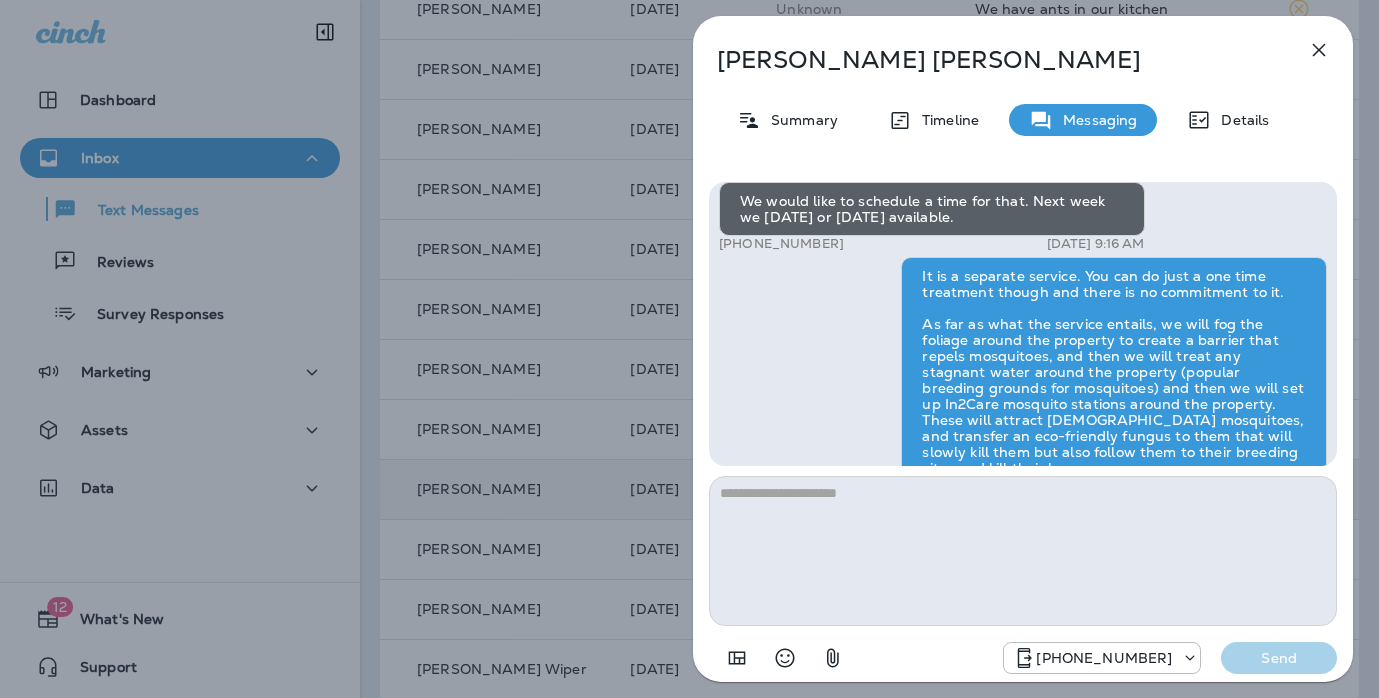 scroll, scrollTop: -282, scrollLeft: 0, axis: vertical 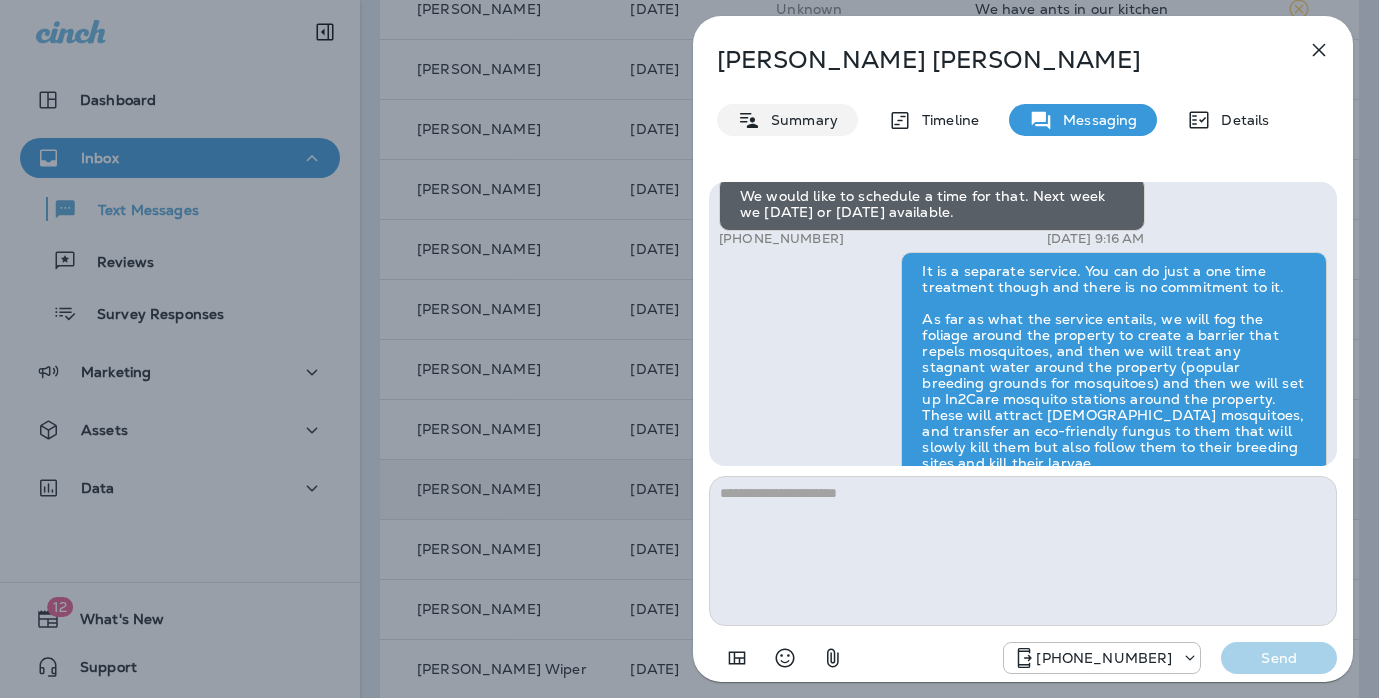 click on "Summary" at bounding box center [799, 120] 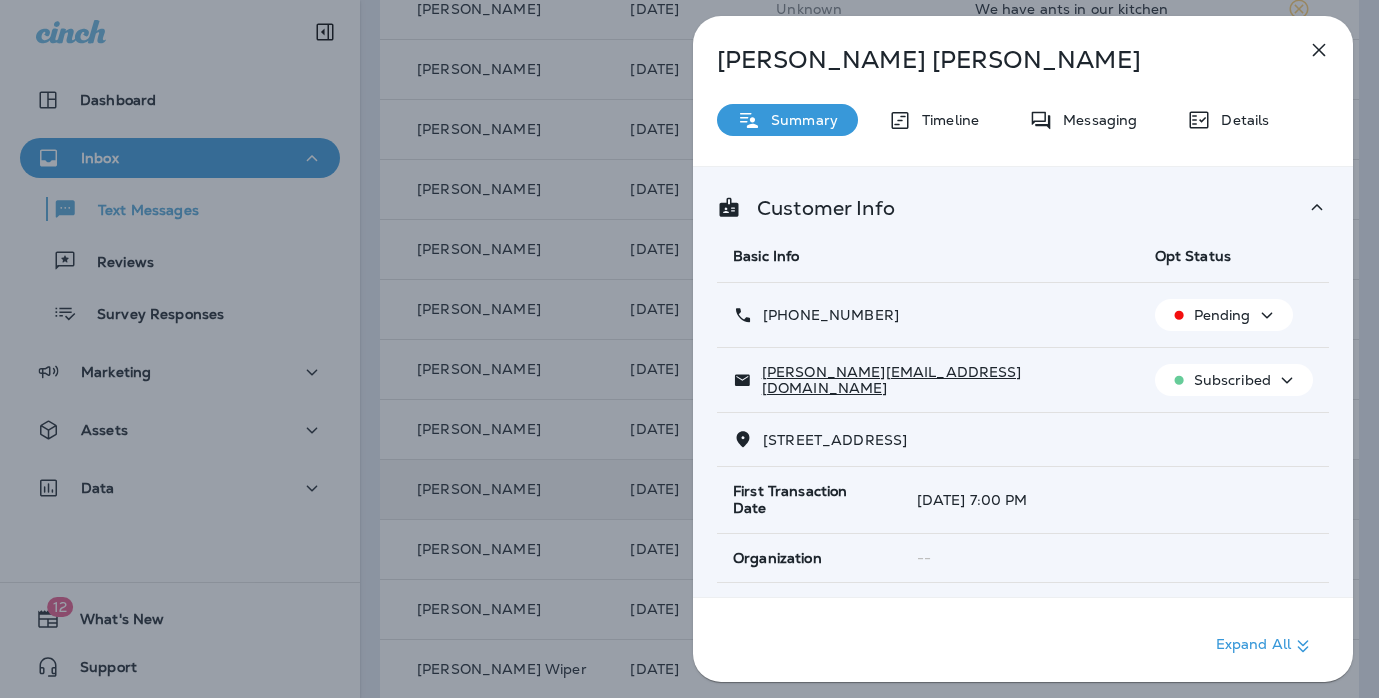 drag, startPoint x: 850, startPoint y: 321, endPoint x: 780, endPoint y: 314, distance: 70.34913 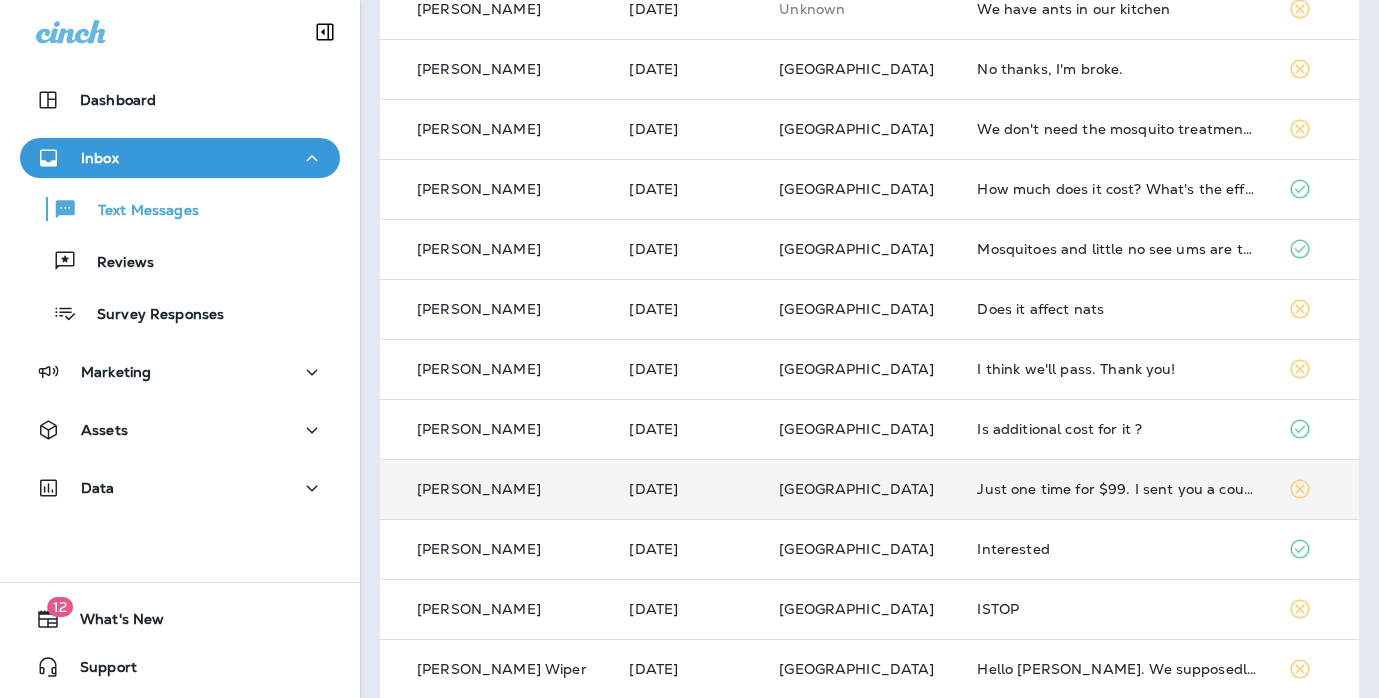 click on "Just one time for $99. I sent you a couple days next week. Would those days work?" at bounding box center [1116, 489] 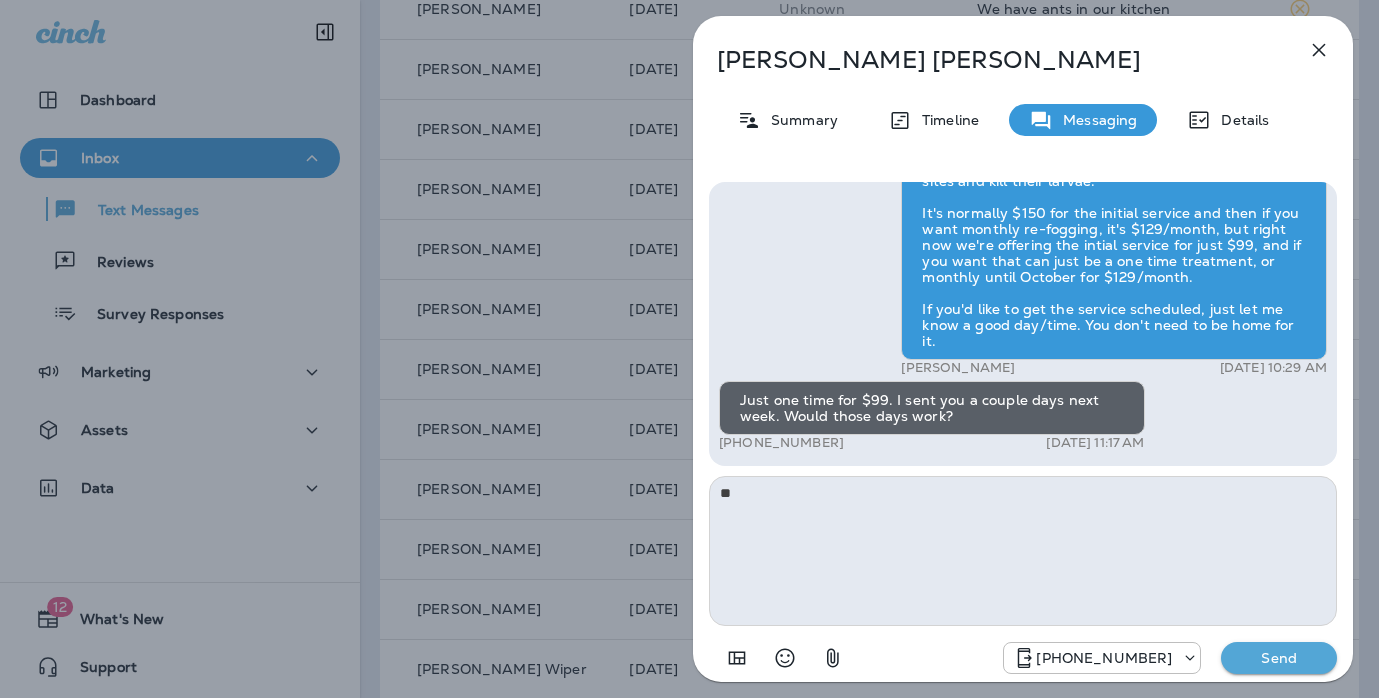 type on "*" 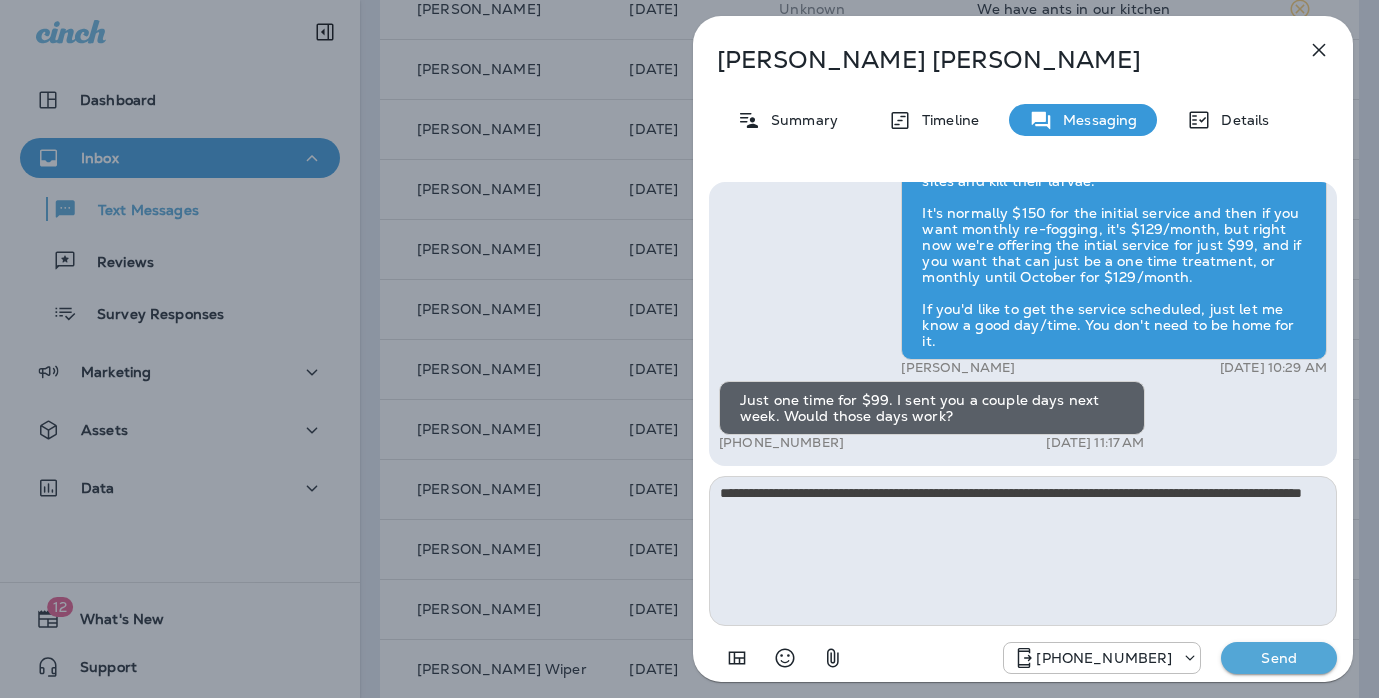 type on "**********" 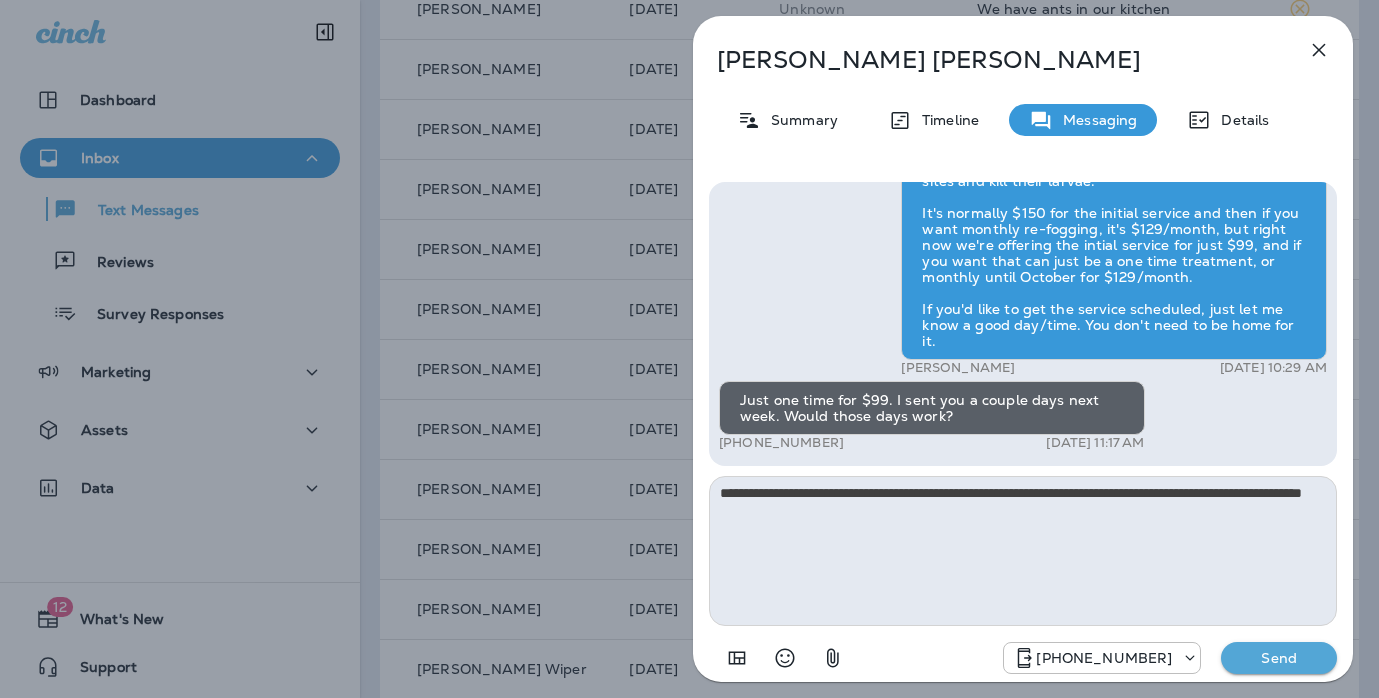 type 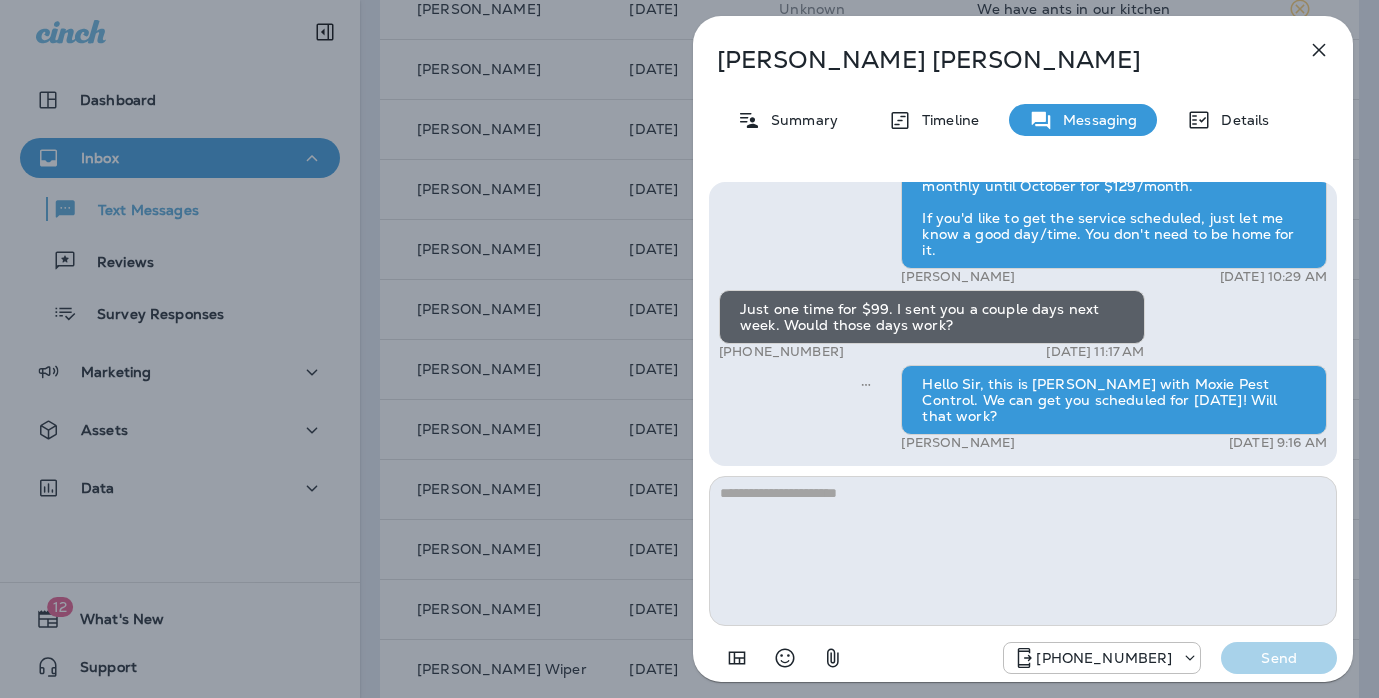 click on "Dave   Owens Summary   Timeline   Messaging   Details   Hi,  Dave , this is Cameron with Moxie Pest Control. We know Summer brings out the mosquitoes—and with the Summer season here, I’d love to get you on our schedule to come help take care of that. Just reply here if you're interested, and I'll let you know the details!
Reply STOP to optout +18174823792 Jul 26, 2025 9:11 AM We would like to schedule a time for that. Next week we Wednesday or Friday available. +1 (812) 251-3703 Jul 26, 2025 9:16 AM Bradley Bobisink Jul 26, 2025 10:29 AM Just one time for $99. I sent you a couple days next week. Would those days work? +1 (812) 251-3703 Jul 26, 2025 11:17 AM   Hello Sir, this is Andrew with Moxie Pest Control. We can get you scheduled for Wednesday this week! Will that work? Andrew Awbrey Jul 28, 2025 9:16 AM +18174823792 Send" at bounding box center (689, 349) 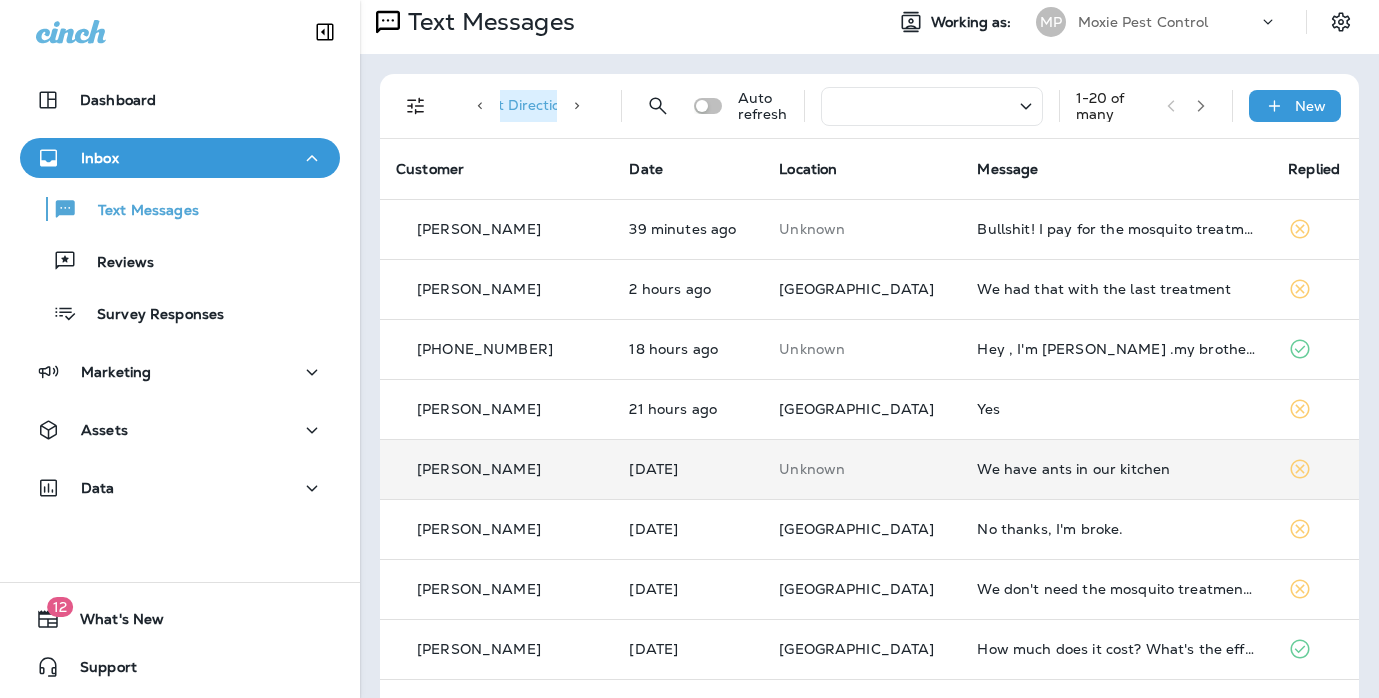 scroll, scrollTop: 0, scrollLeft: 0, axis: both 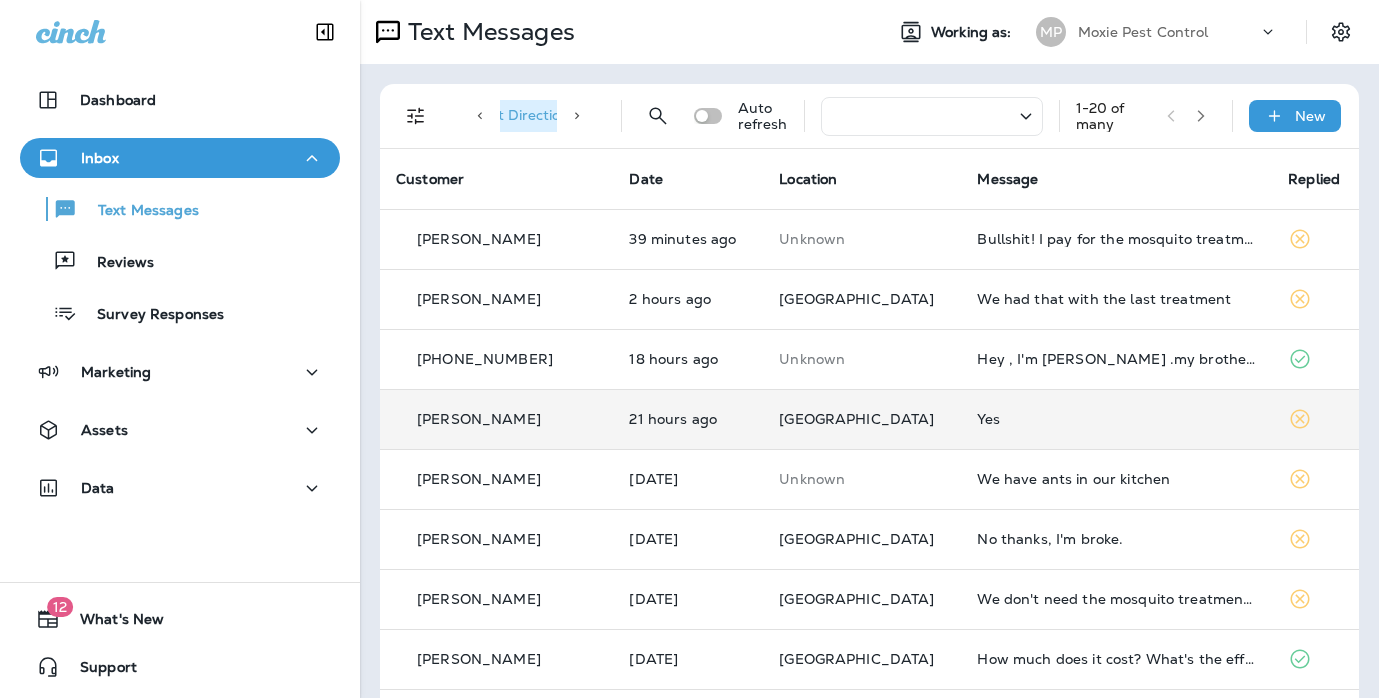 click on "Yes" at bounding box center (1116, 419) 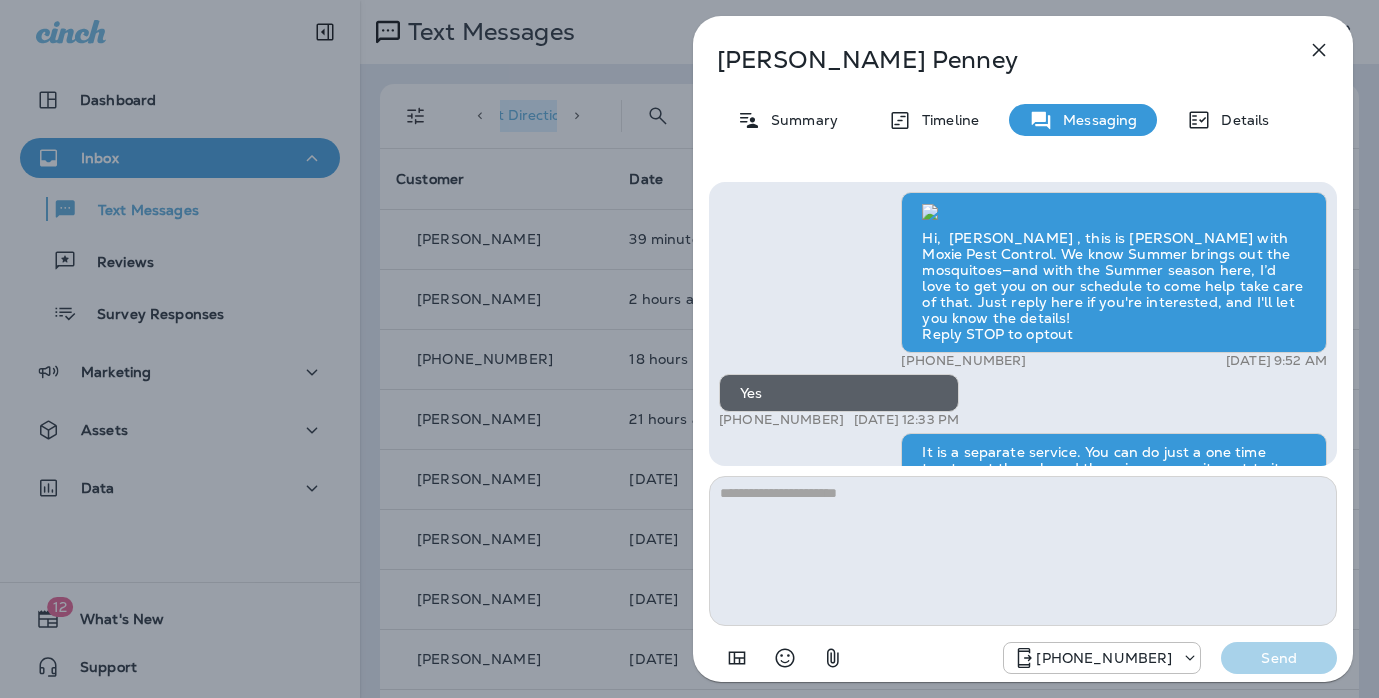 scroll, scrollTop: 0, scrollLeft: 0, axis: both 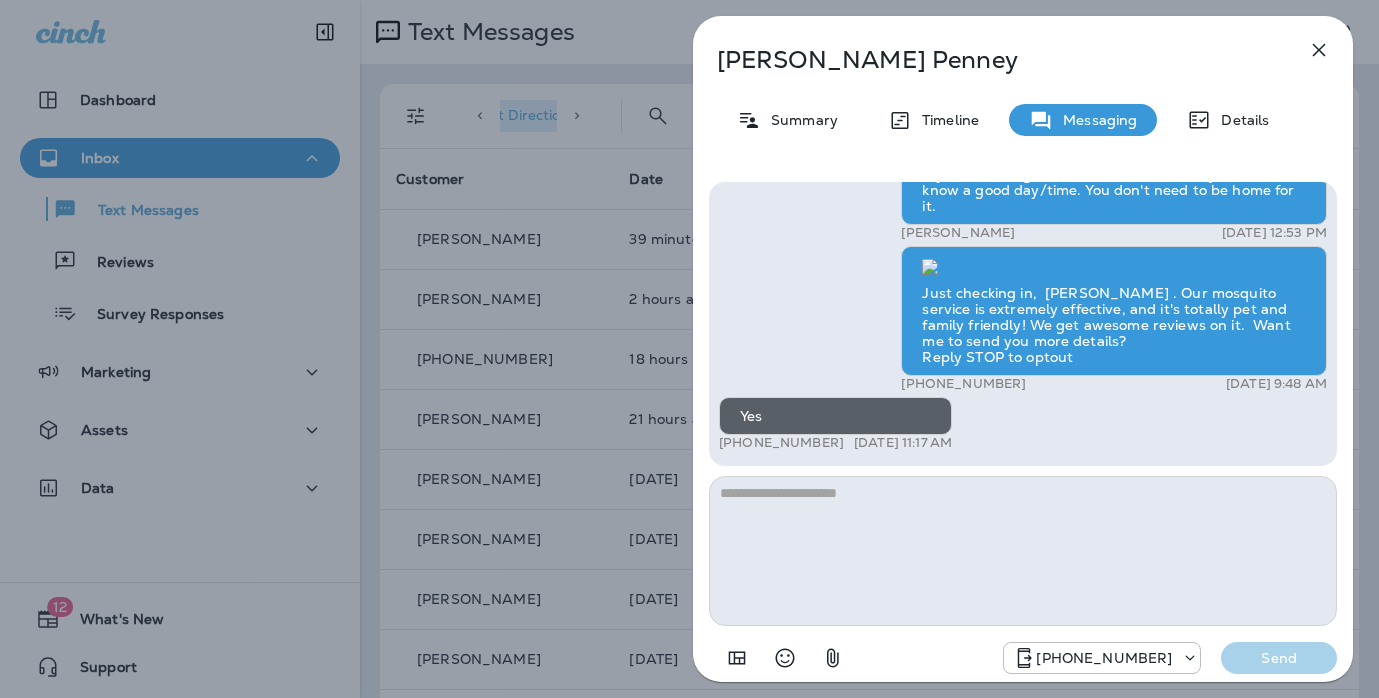 click at bounding box center [1023, 551] 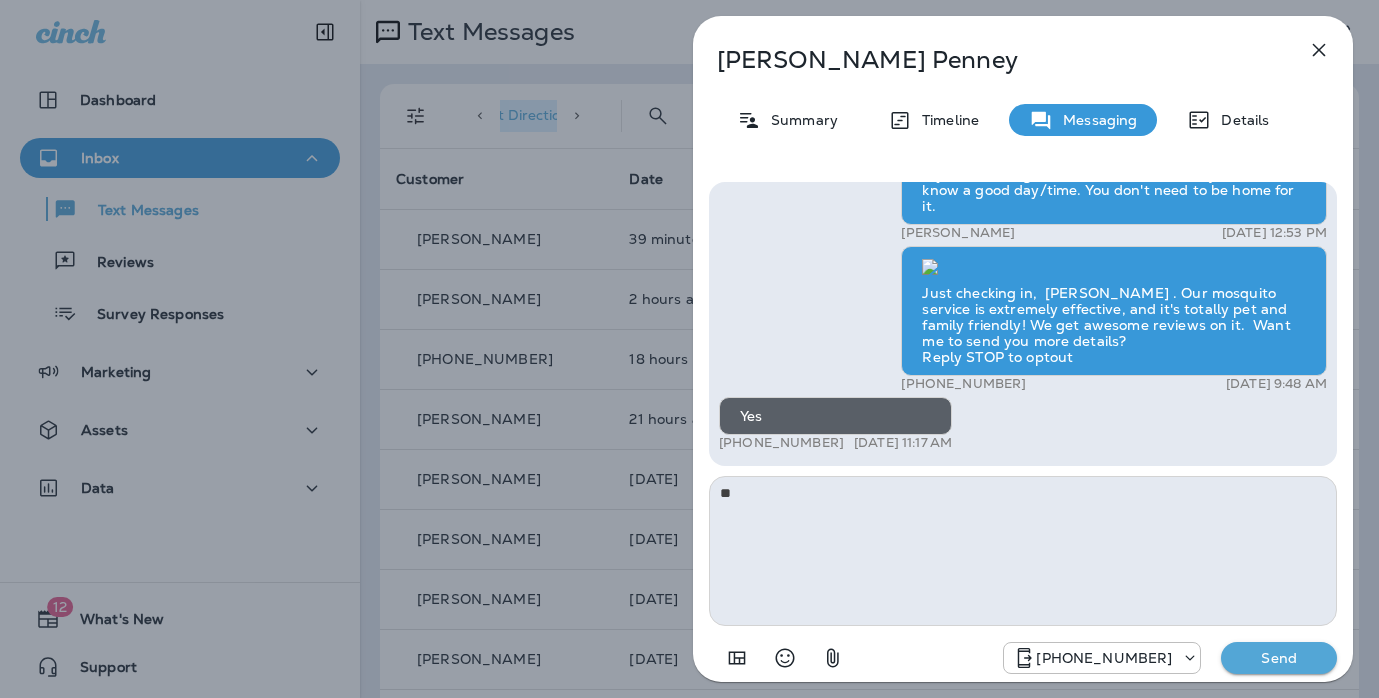 type on "*" 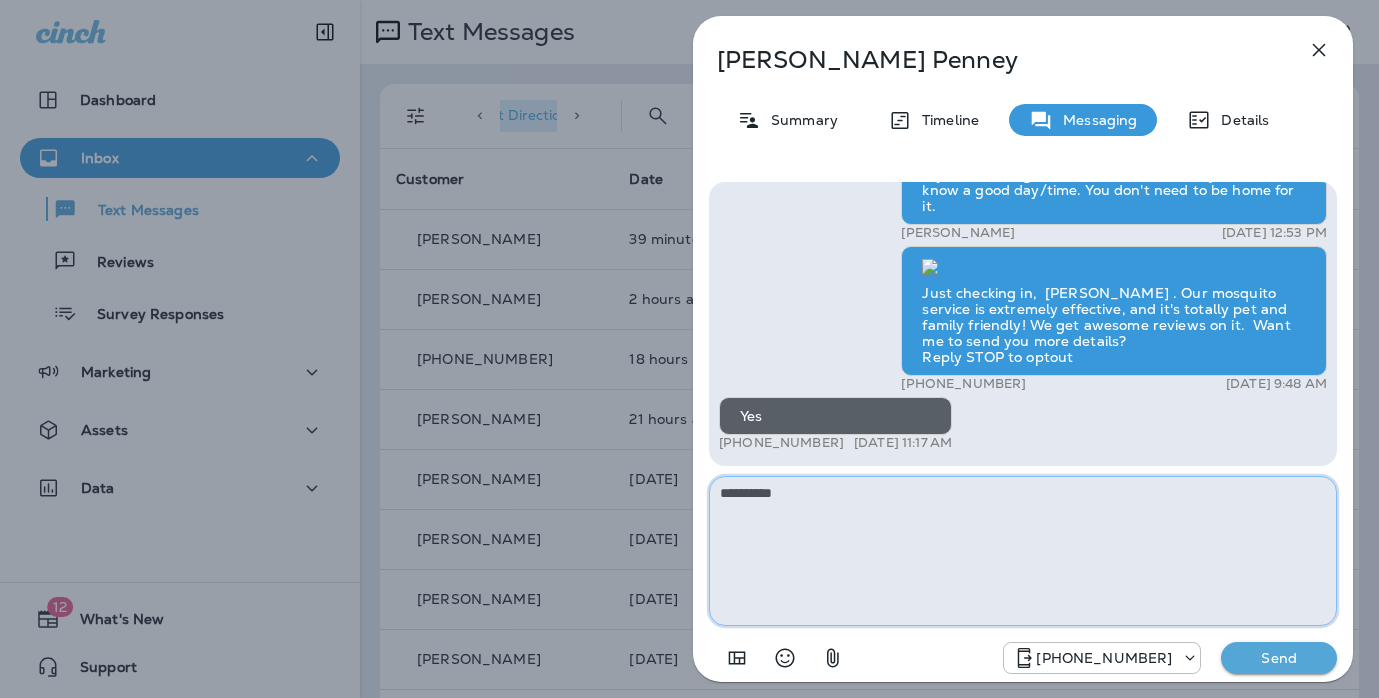 paste on "**********" 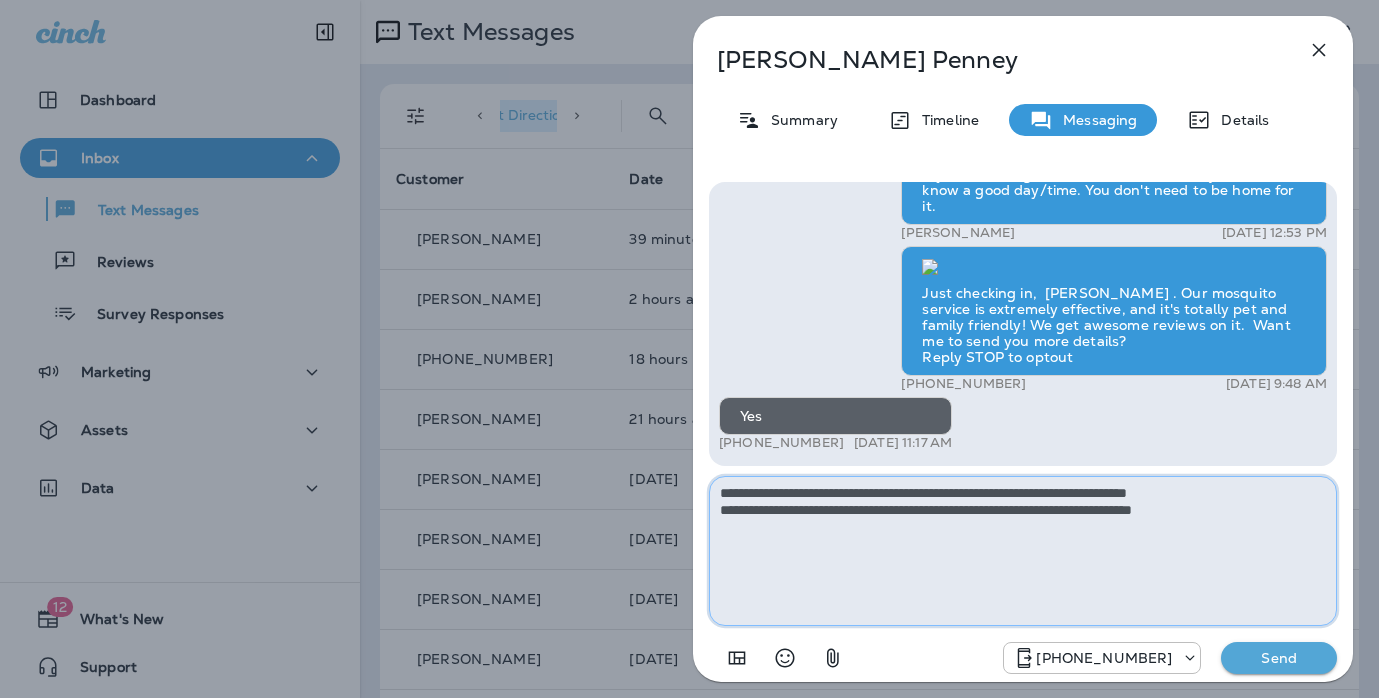 drag, startPoint x: 784, startPoint y: 491, endPoint x: 718, endPoint y: 484, distance: 66.37017 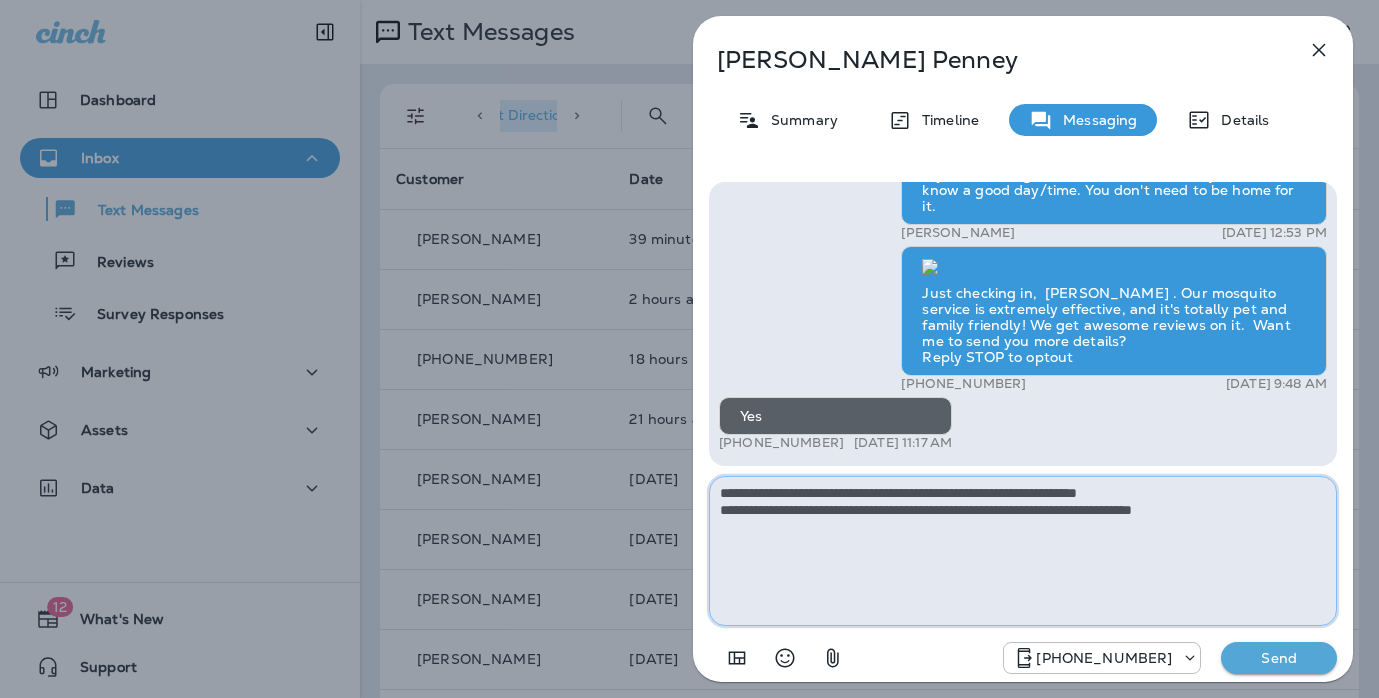 drag, startPoint x: 757, startPoint y: 514, endPoint x: 740, endPoint y: 517, distance: 17.262676 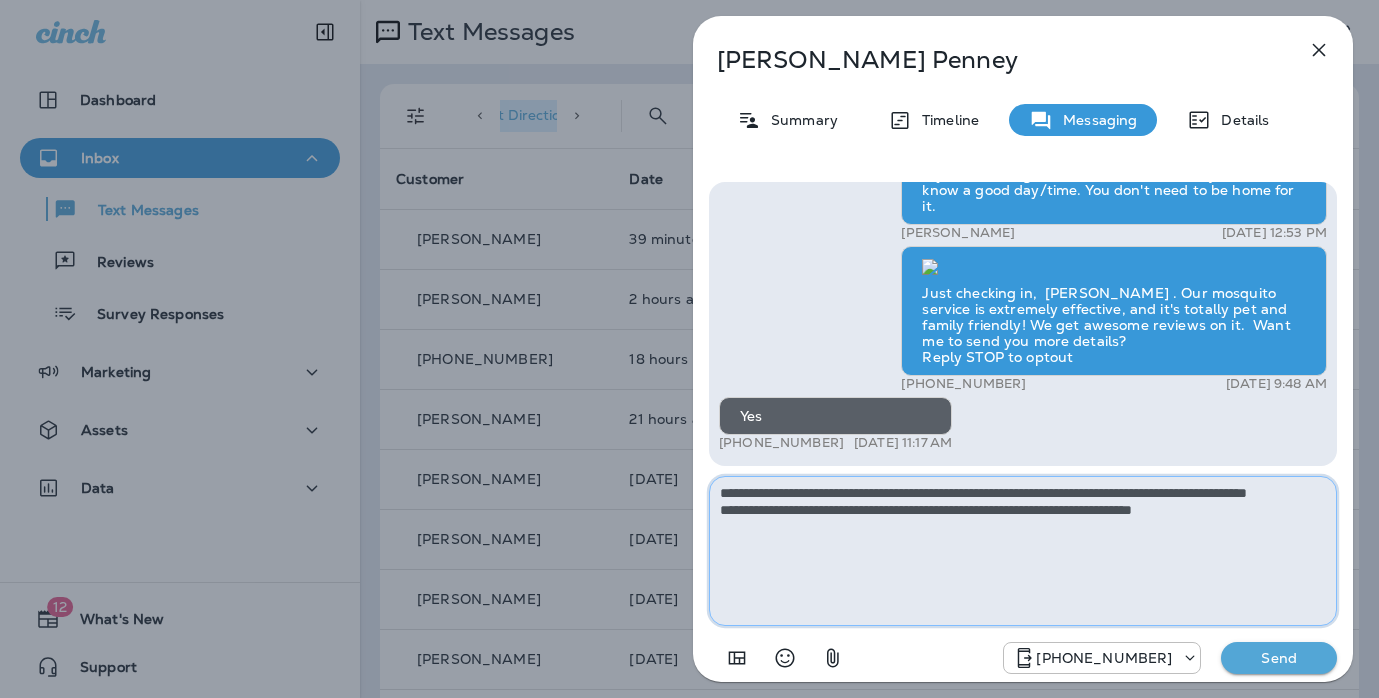 click on "**********" at bounding box center [1023, 551] 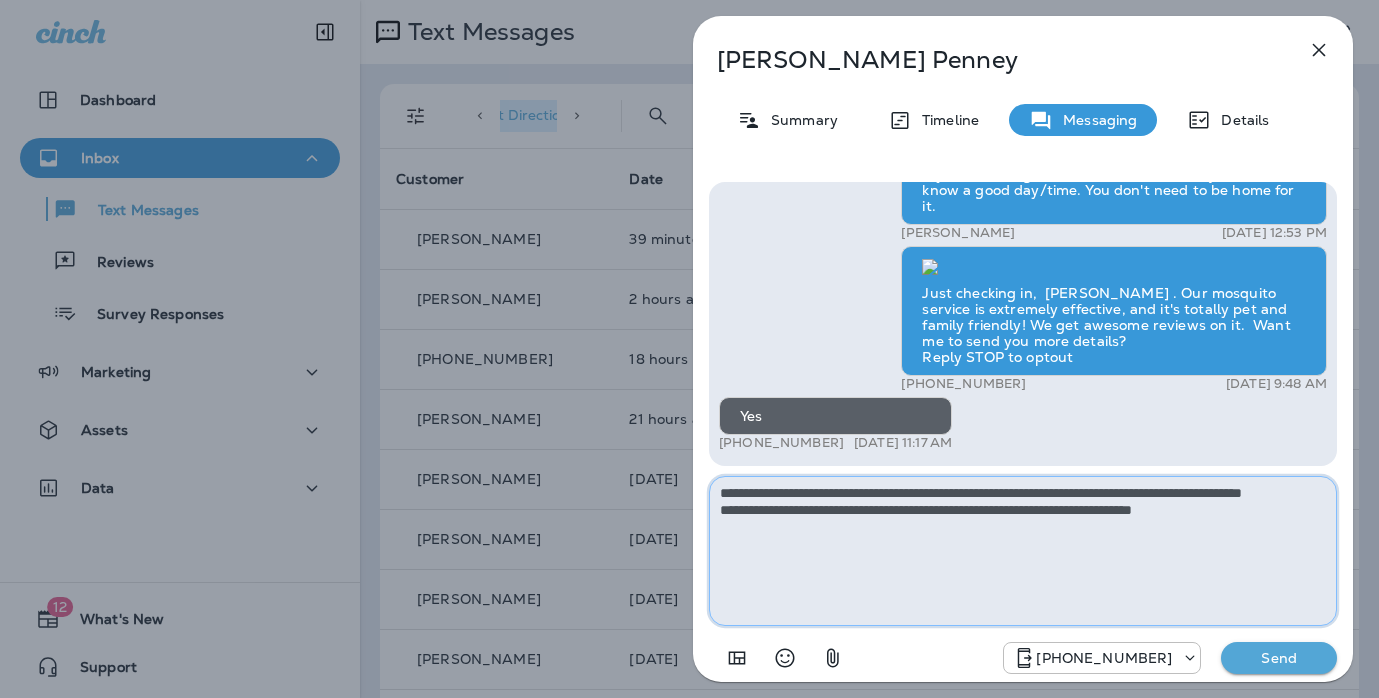 click on "**********" at bounding box center [1023, 551] 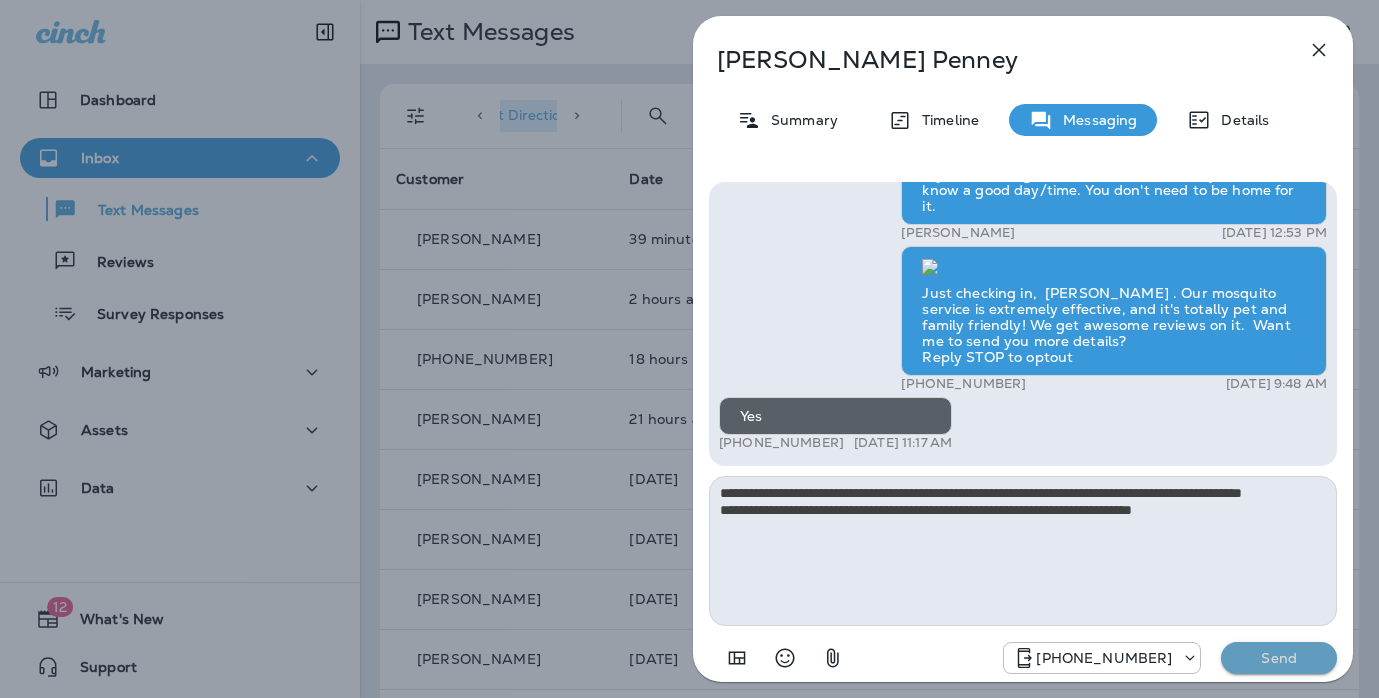 click on "Send" at bounding box center [1279, 658] 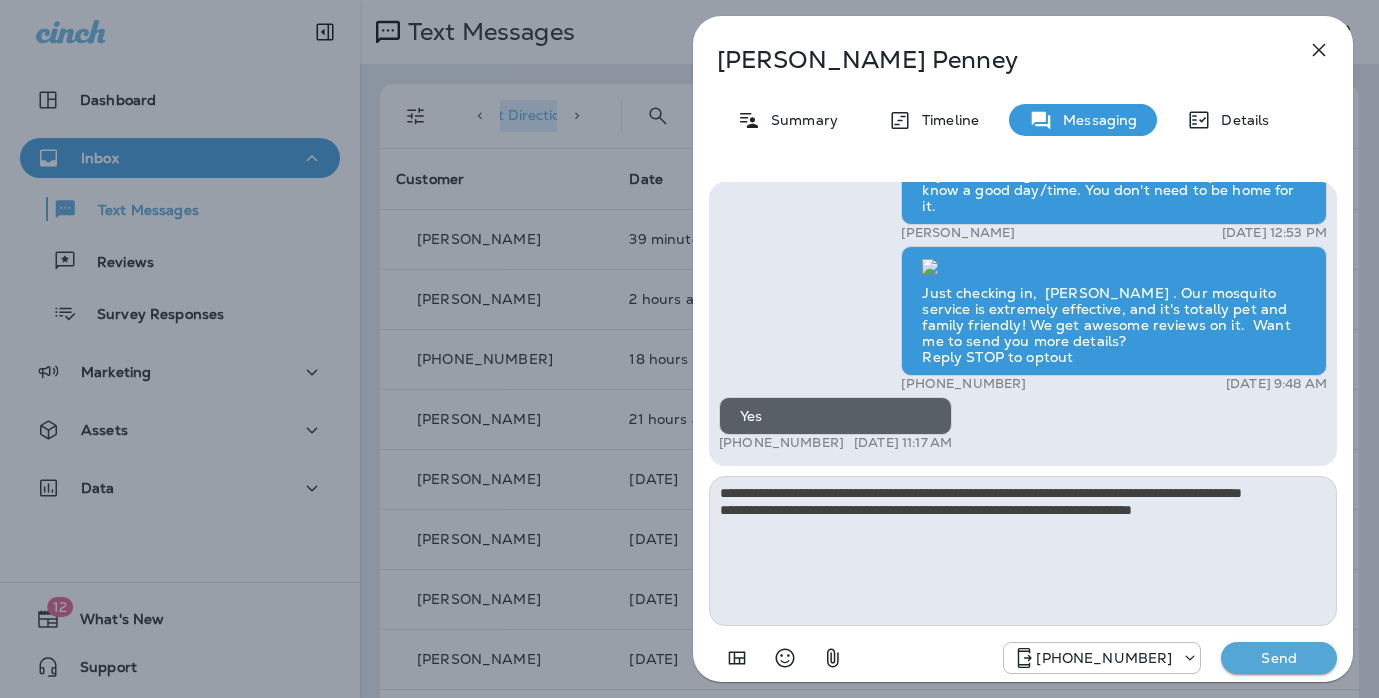 type 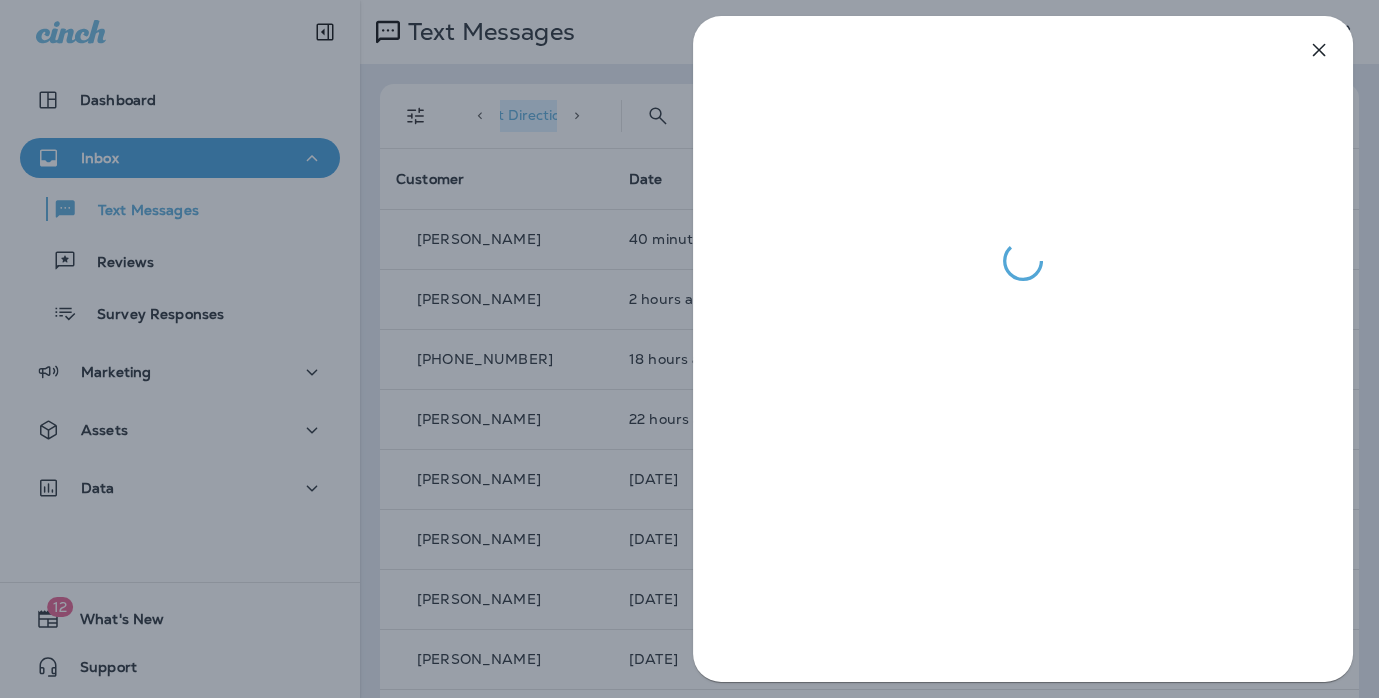 click at bounding box center (689, 349) 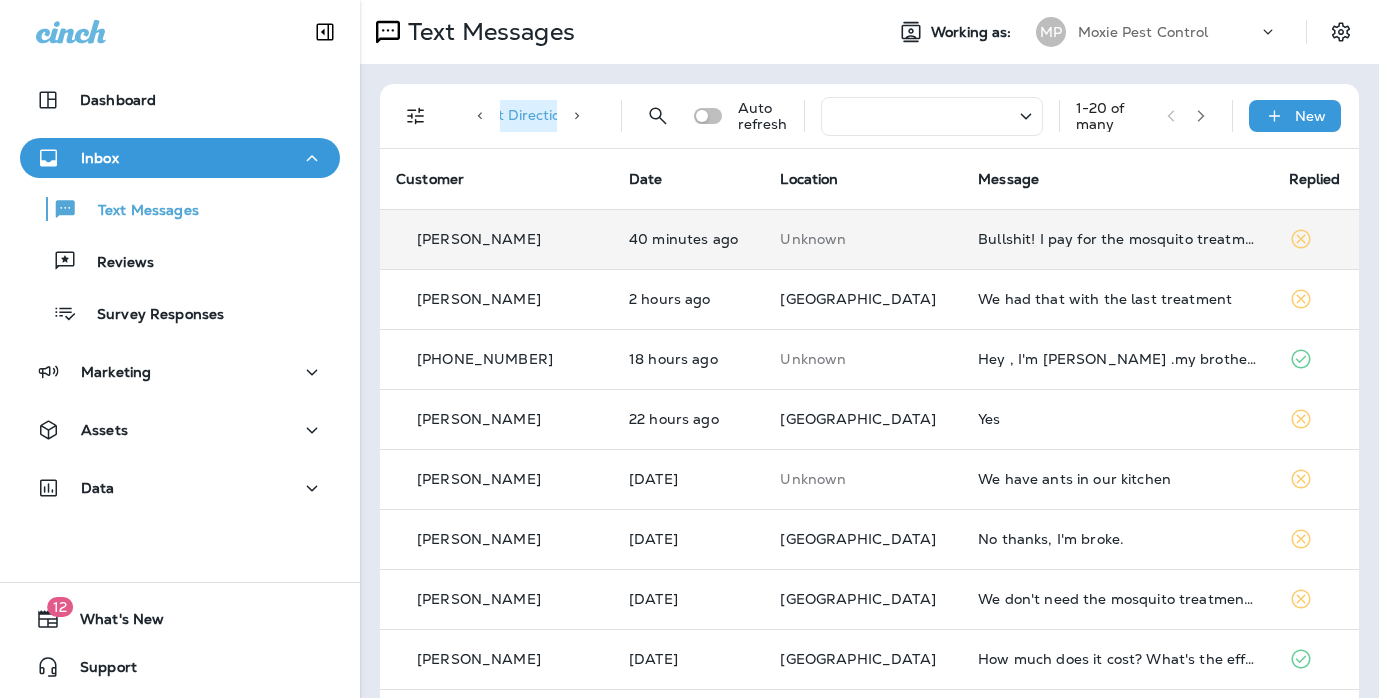 click on "Bullshit!  I pay for the mosquito treatment and get it done every month.
Here's the text I get:" at bounding box center [1117, 239] 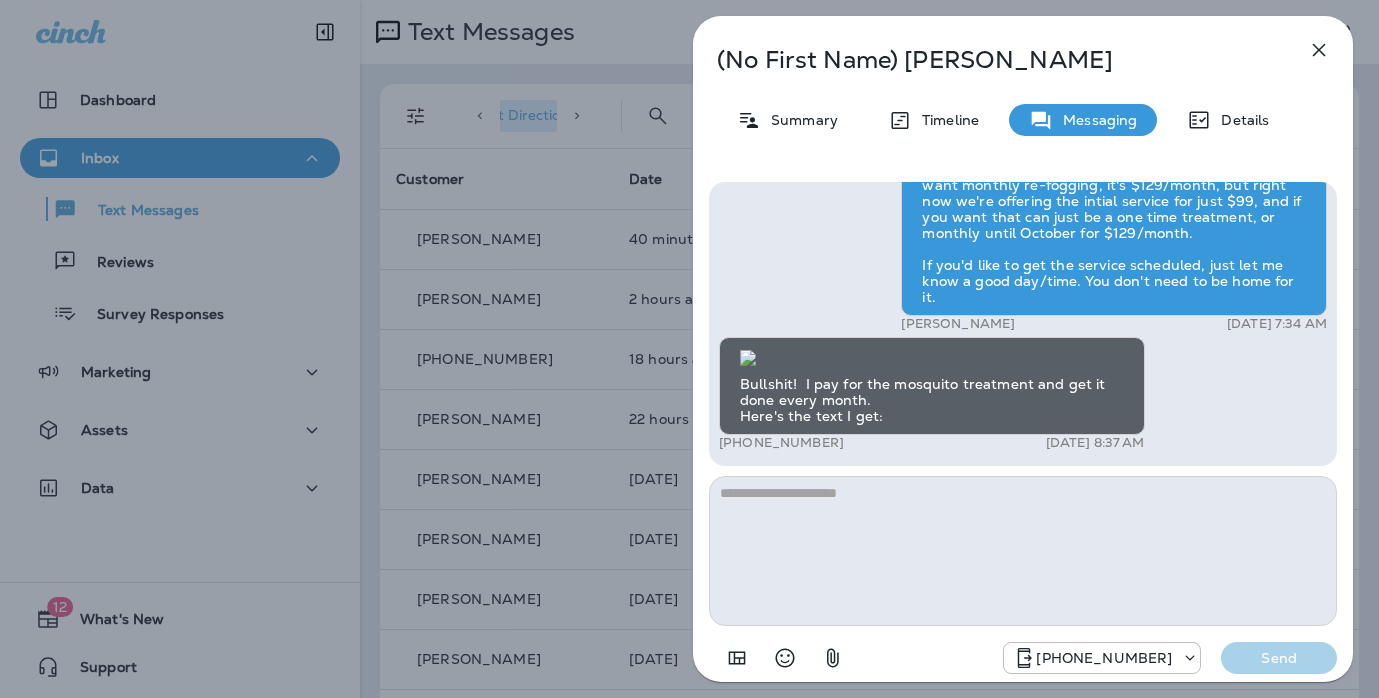 click on "(No First Name)   Willwerth Summary   Timeline   Messaging   Details   Hi,   , this is Cameron with Moxie Pest Control. We know Summer brings out the mosquitoes—and with the Summer season here, I’d love to get you on our schedule to come help take care of that. Just reply here if you're interested, and I'll let you know the details!
Reply STOP to optout +18174823792 Jul 1, 2025 9:09 AM Aren't I already paying for this? +1 (215) 360-7781 Jul 1, 2025 9:23 AM Hello Moxie.  We just got back from vacation & the mosquitoes are horrific in my back yard.  What are all of these treatments doing for me?  We pay a lot for you to keep the mosquitoes away and my guests are getting eaten alive.  This has got to be fixed ASAP! +1 (215) 360-7781 Jul 26, 2025 6:03 PM Gavin Tobin Jul 28, 2025 7:34 AM Bullshit!  I pay for the mosquito treatment and get it done every month.
Here's the text I get: +1 (215) 360-7781 Jul 28, 2025 8:37 AM +18174823792 Send" at bounding box center [689, 349] 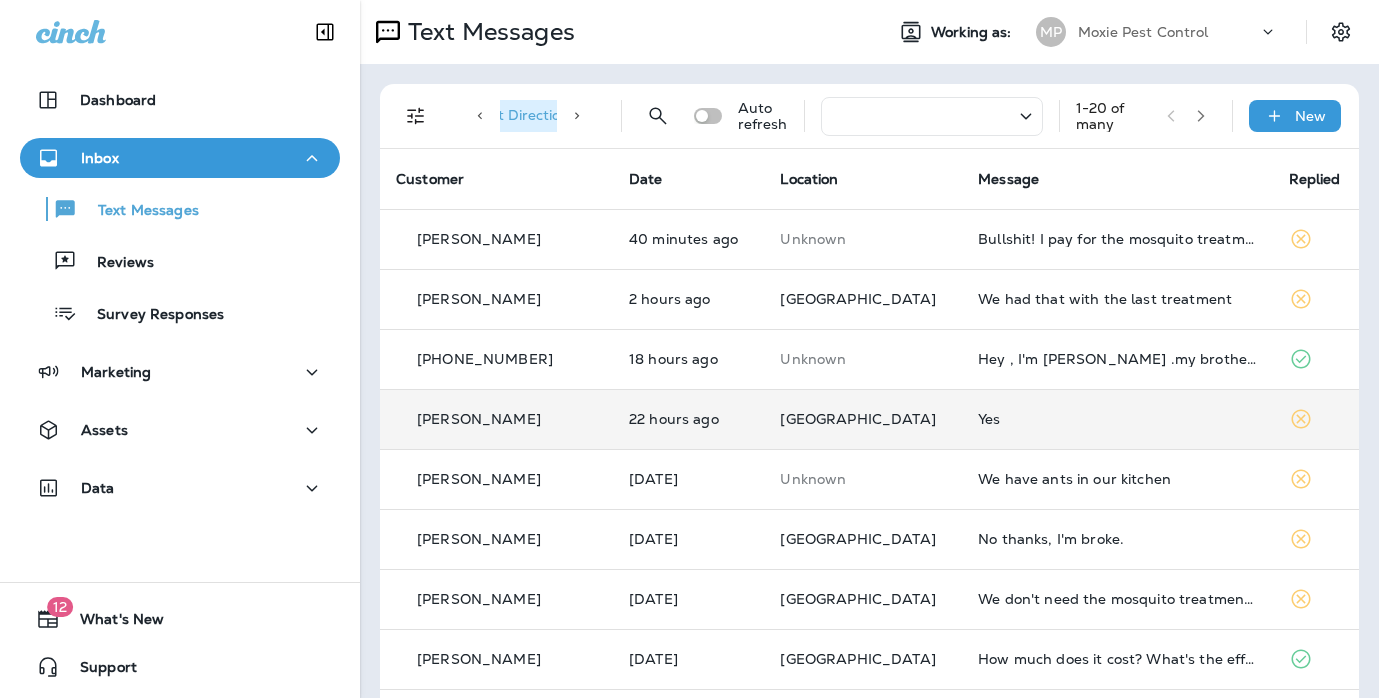 click on "Yes" at bounding box center [1117, 419] 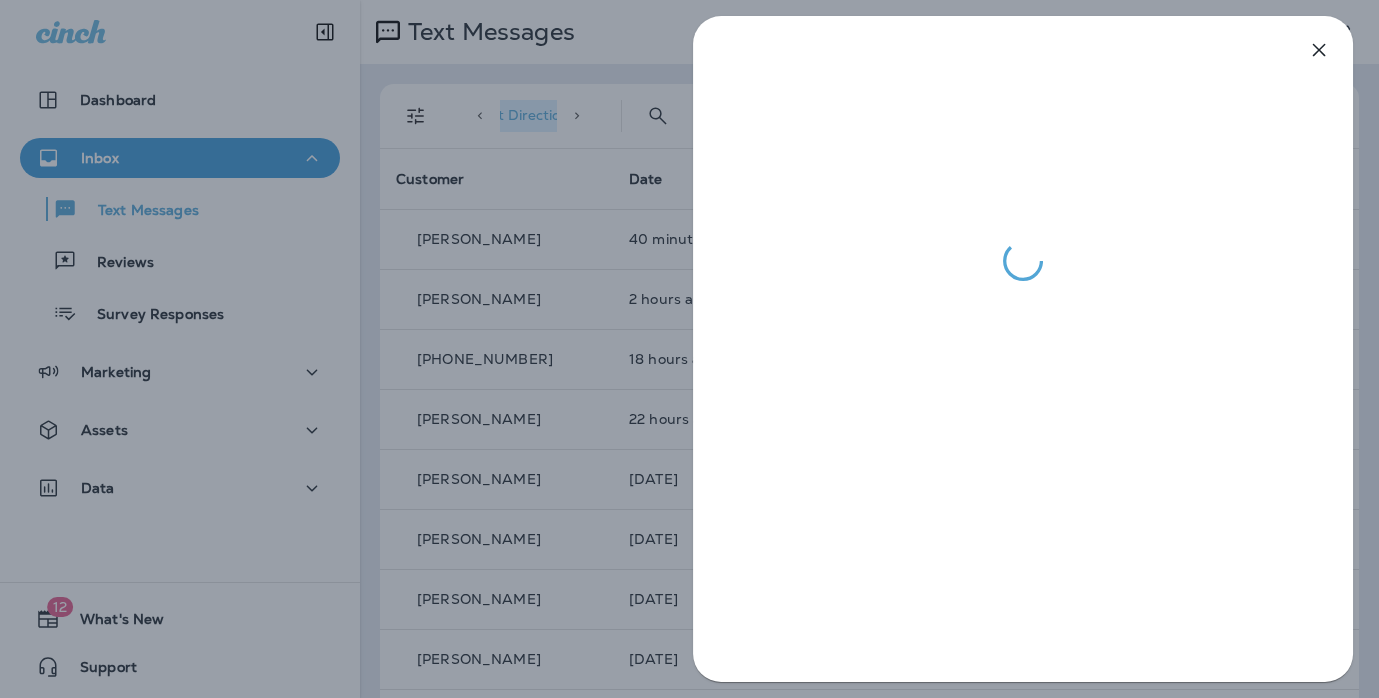 drag, startPoint x: 526, startPoint y: 419, endPoint x: 525, endPoint y: 399, distance: 20.024984 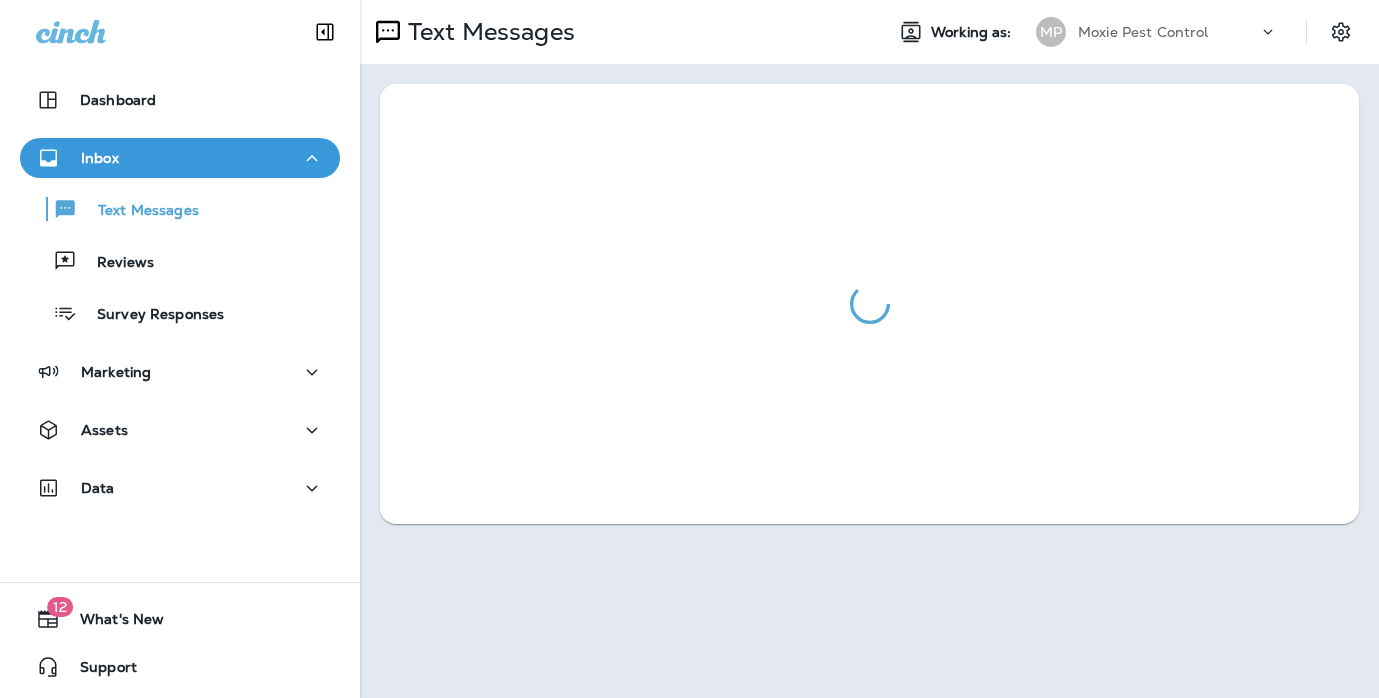 scroll, scrollTop: 0, scrollLeft: 0, axis: both 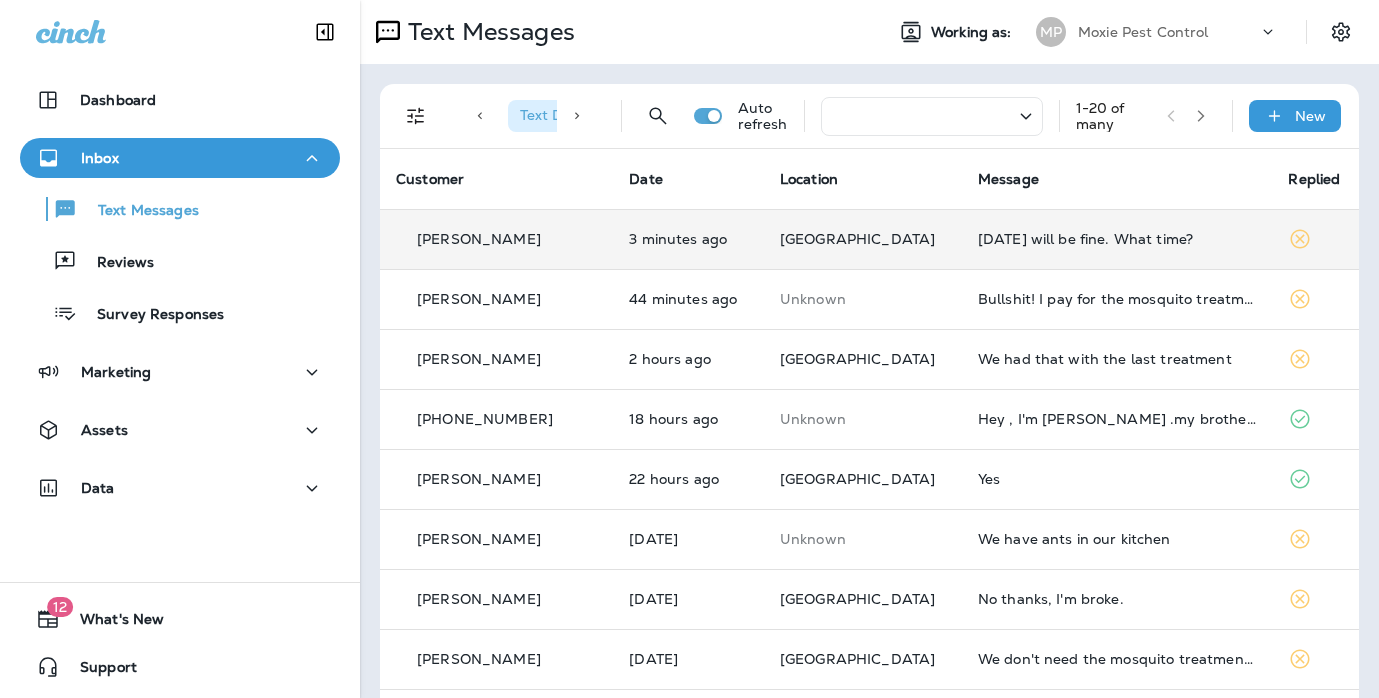 click on "[DATE] will be fine. What time?" at bounding box center (1117, 239) 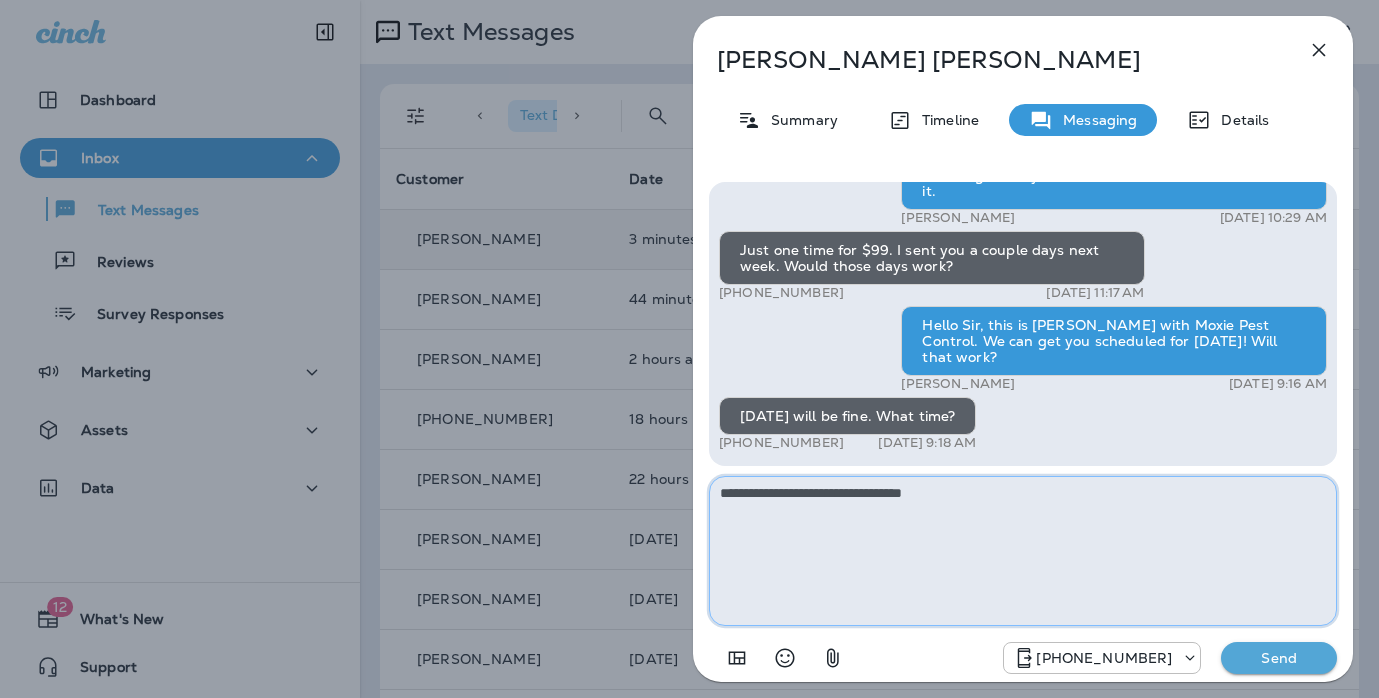 type on "**********" 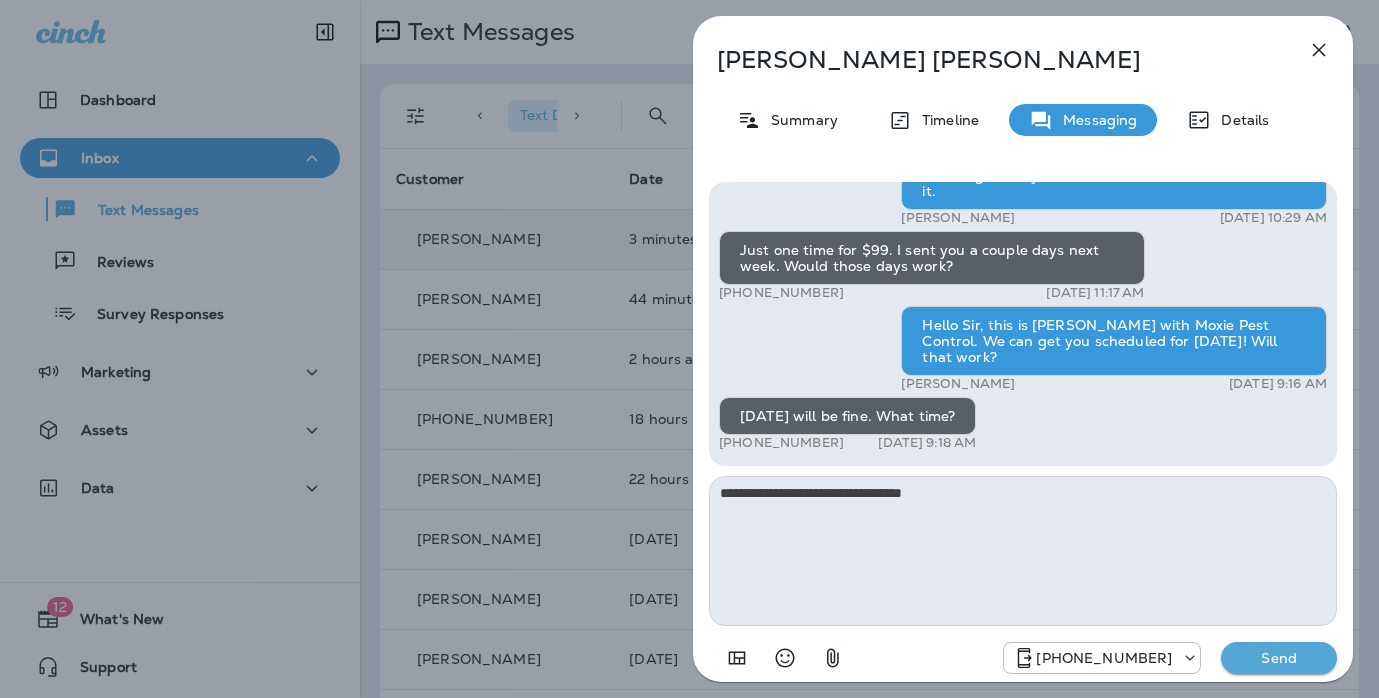click on "Send" at bounding box center [1279, 658] 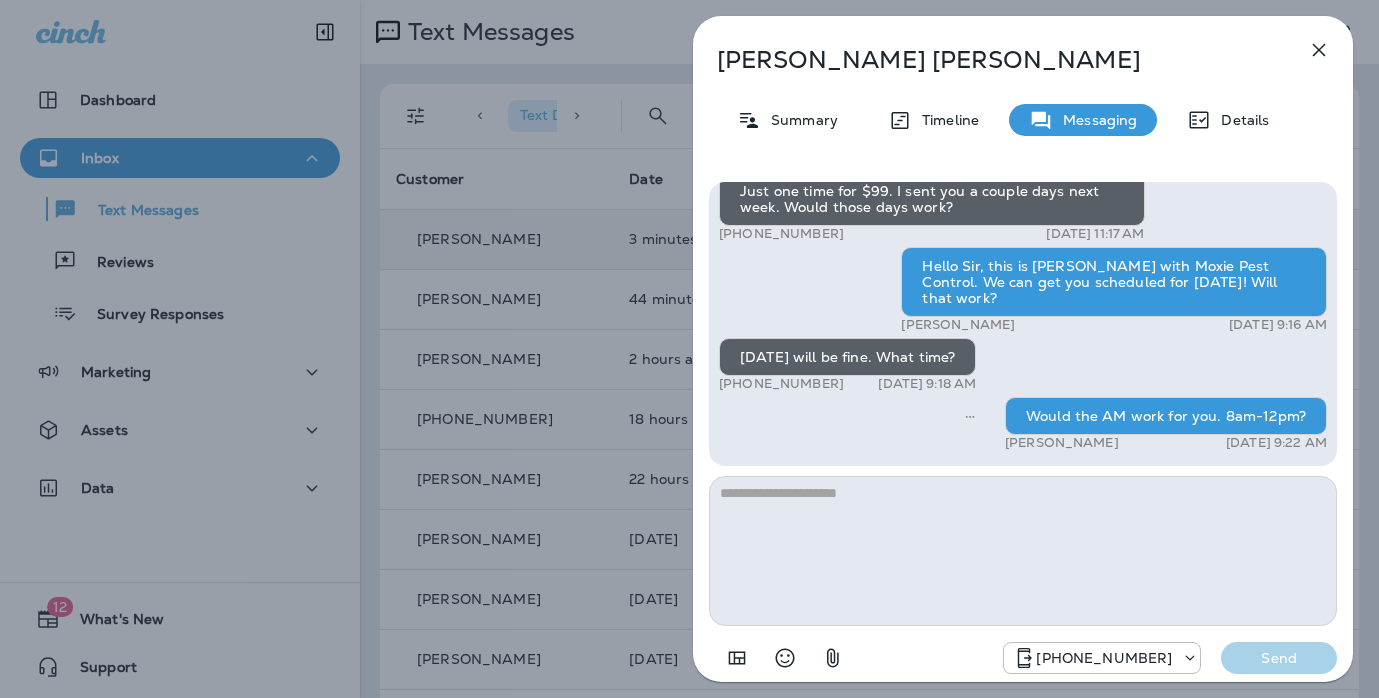 click on "Dave   Owens Summary   Timeline   Messaging   Details   Hi,  Dave , this is Cameron with Moxie Pest Control. We know Summer brings out the mosquitoes—and with the Summer season here, I’d love to get you on our schedule to come help take care of that. Just reply here if you're interested, and I'll let you know the details!
Reply STOP to optout +18174823792 Jul 26, 2025 9:11 AM We would like to schedule a time for that. Next week we Wednesday or Friday available. +1 (812) 251-3703 Jul 26, 2025 9:16 AM Bradley Bobisink Jul 26, 2025 10:29 AM Just one time for $99. I sent you a couple days next week. Would those days work? +1 (812) 251-3703 Jul 26, 2025 11:17 AM Hello Sir, this is Andrew with Moxie Pest Control. We can get you scheduled for Wednesday this week! Will that work? Andrew Awbrey Jul 28, 2025 9:16 AM Wednesday this week will be fine. What time? +1 (812) 251-3703 Jul 28, 2025 9:18 AM   Would the AM work for you. 8am-12pm? Andrew Awbrey Jul 28, 2025 9:22 AM +18174823792 Send" at bounding box center [689, 349] 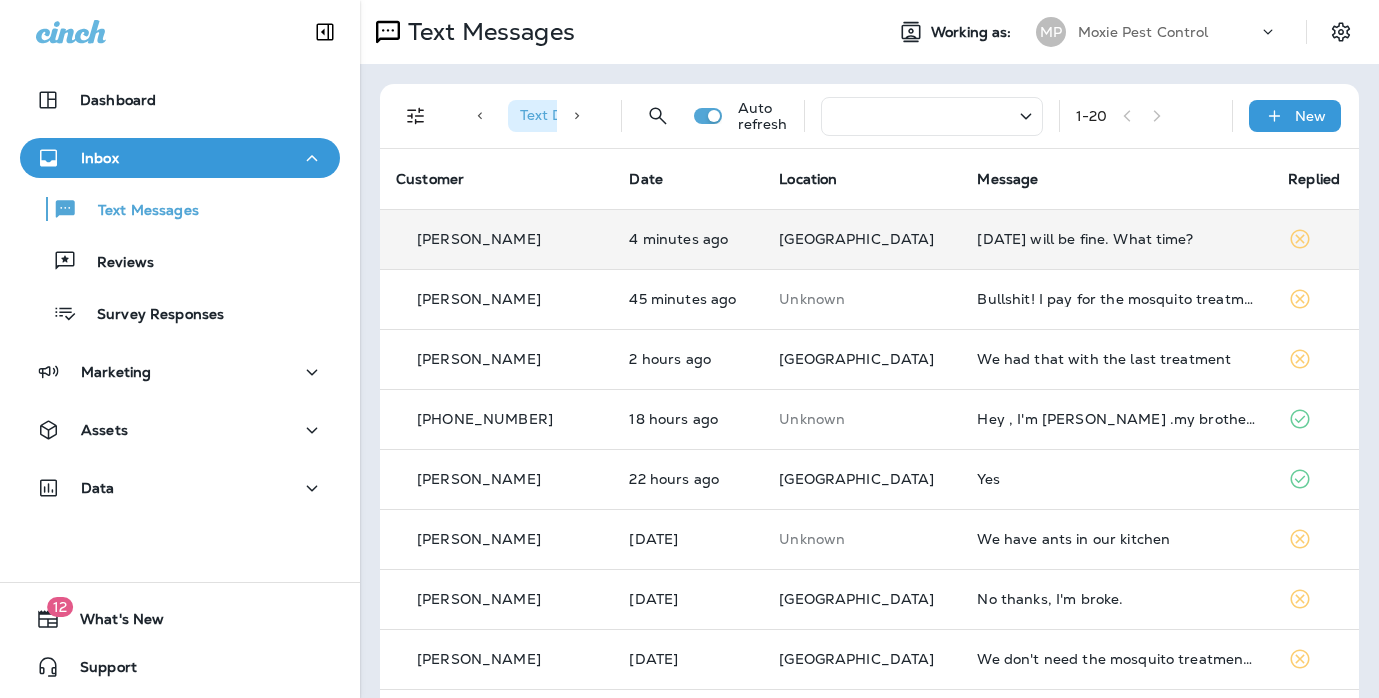 click on "[PERSON_NAME]" at bounding box center [496, 239] 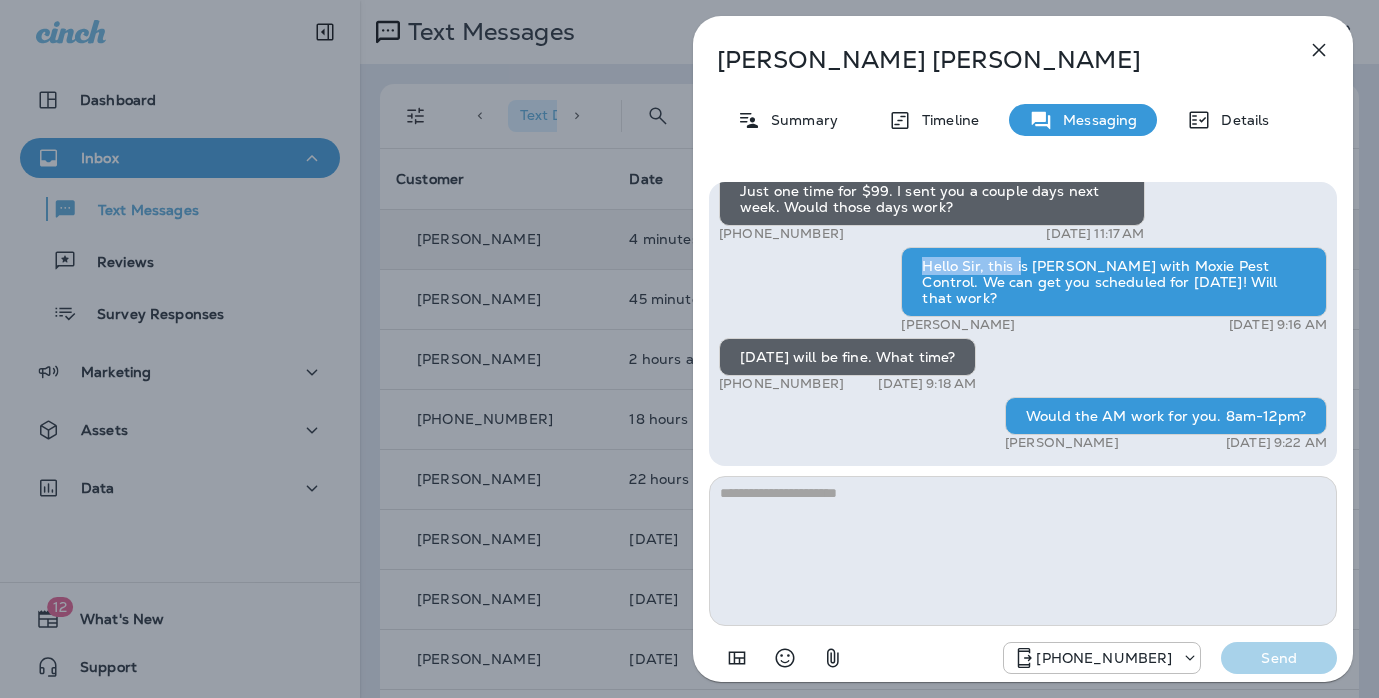 drag, startPoint x: 1017, startPoint y: 268, endPoint x: 1234, endPoint y: 255, distance: 217.38905 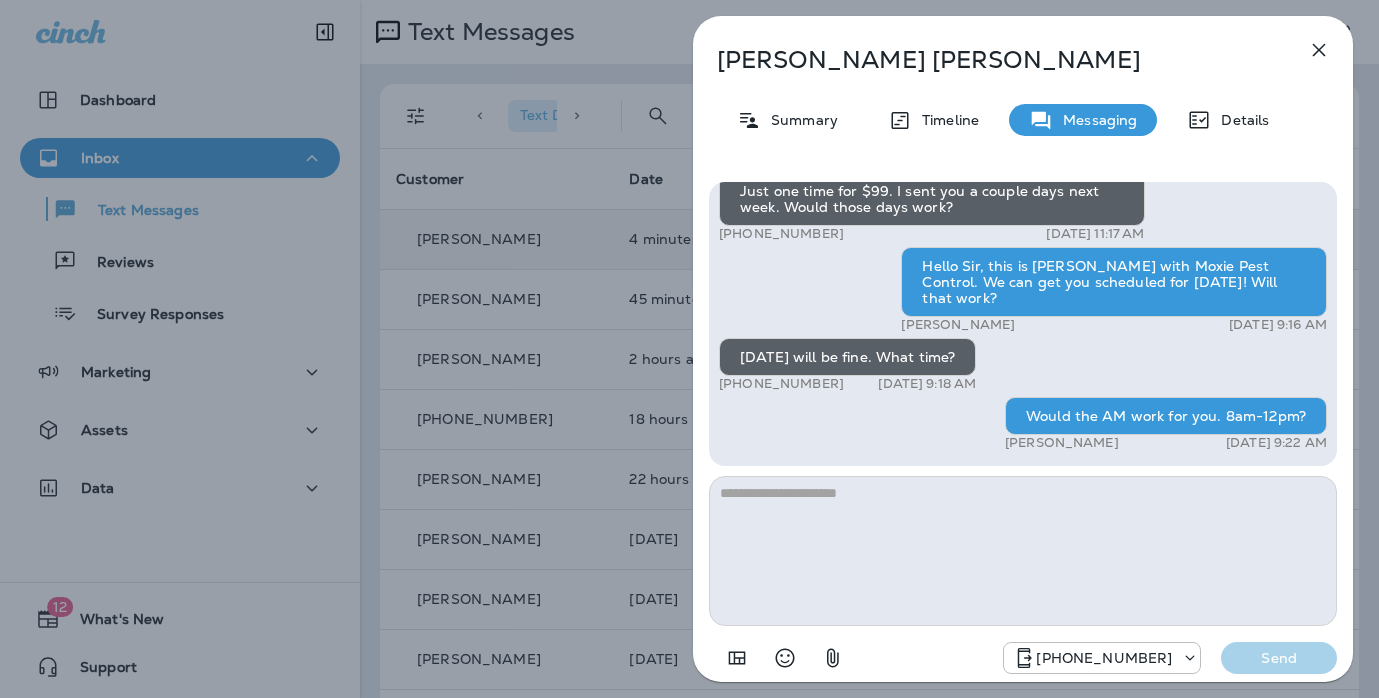 click on "Hello Sir, this is [PERSON_NAME] with Moxie Pest Control. We can get you scheduled for [DATE]! Will that work?" at bounding box center (1114, 282) 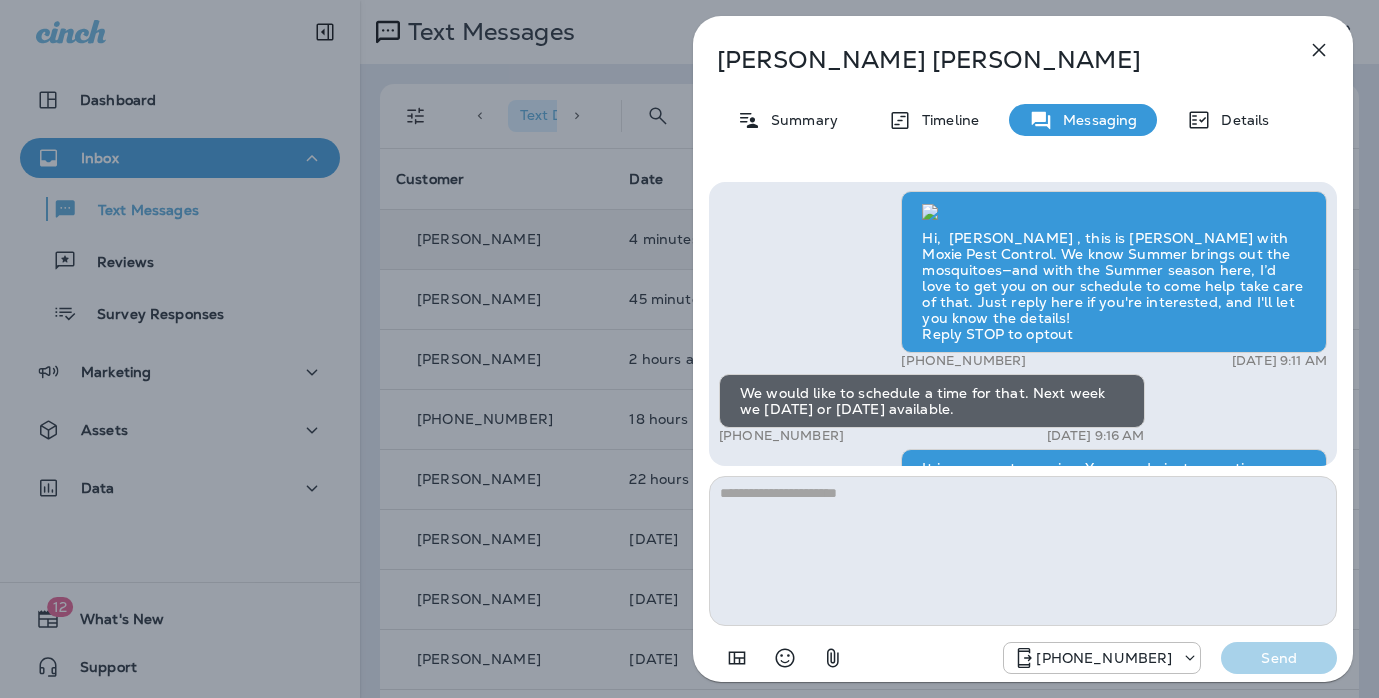 scroll, scrollTop: -808, scrollLeft: 0, axis: vertical 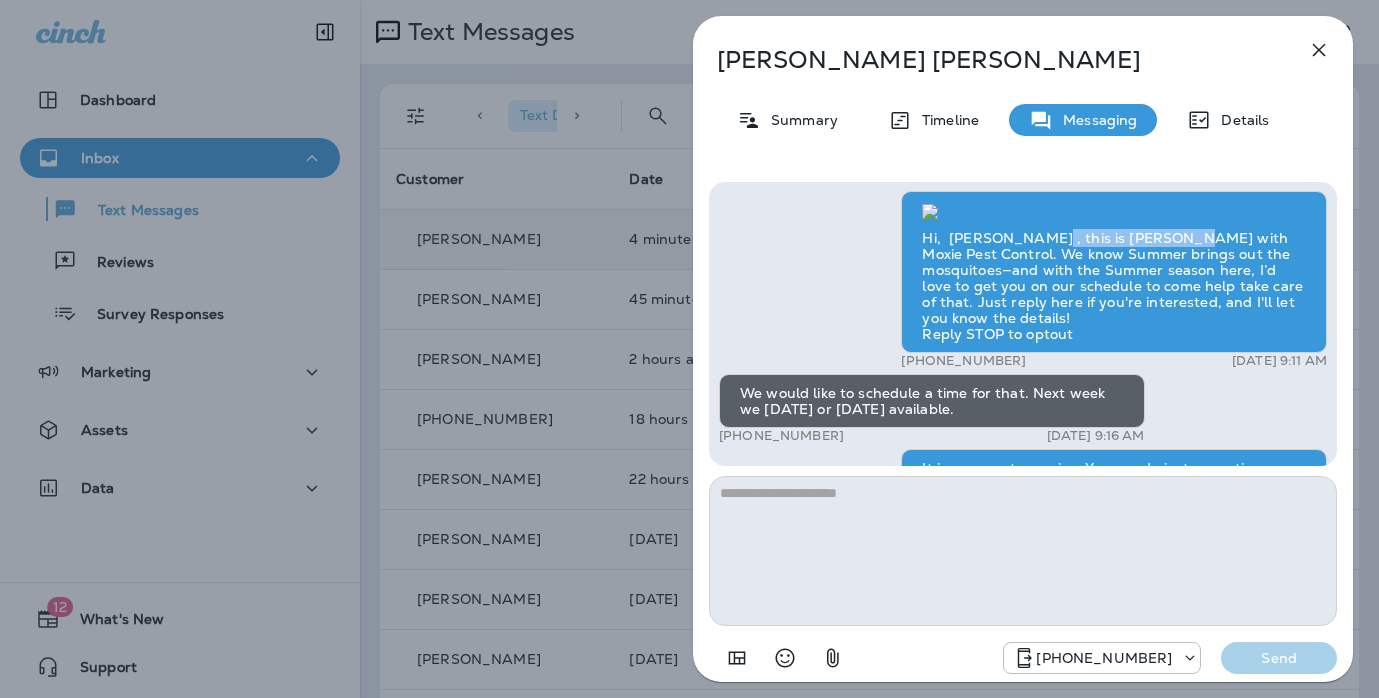 drag, startPoint x: 1026, startPoint y: 406, endPoint x: 1172, endPoint y: 403, distance: 146.03082 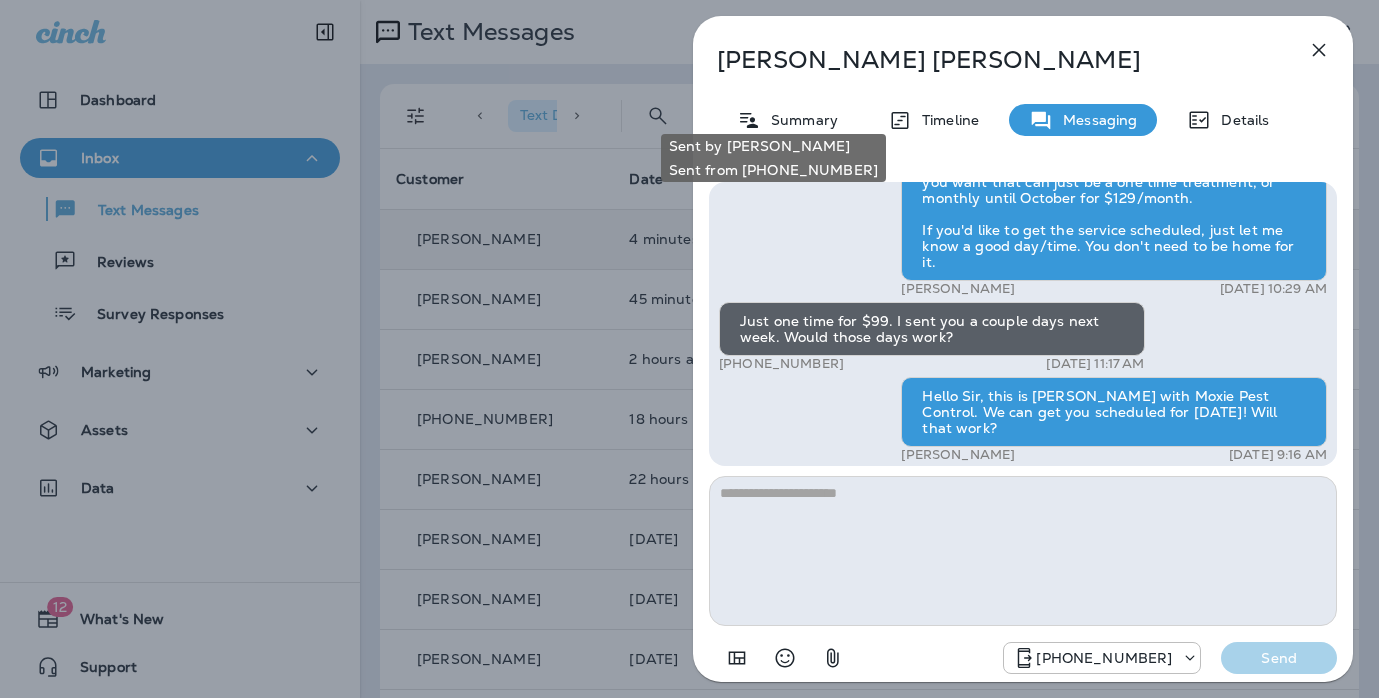 scroll, scrollTop: 1, scrollLeft: 0, axis: vertical 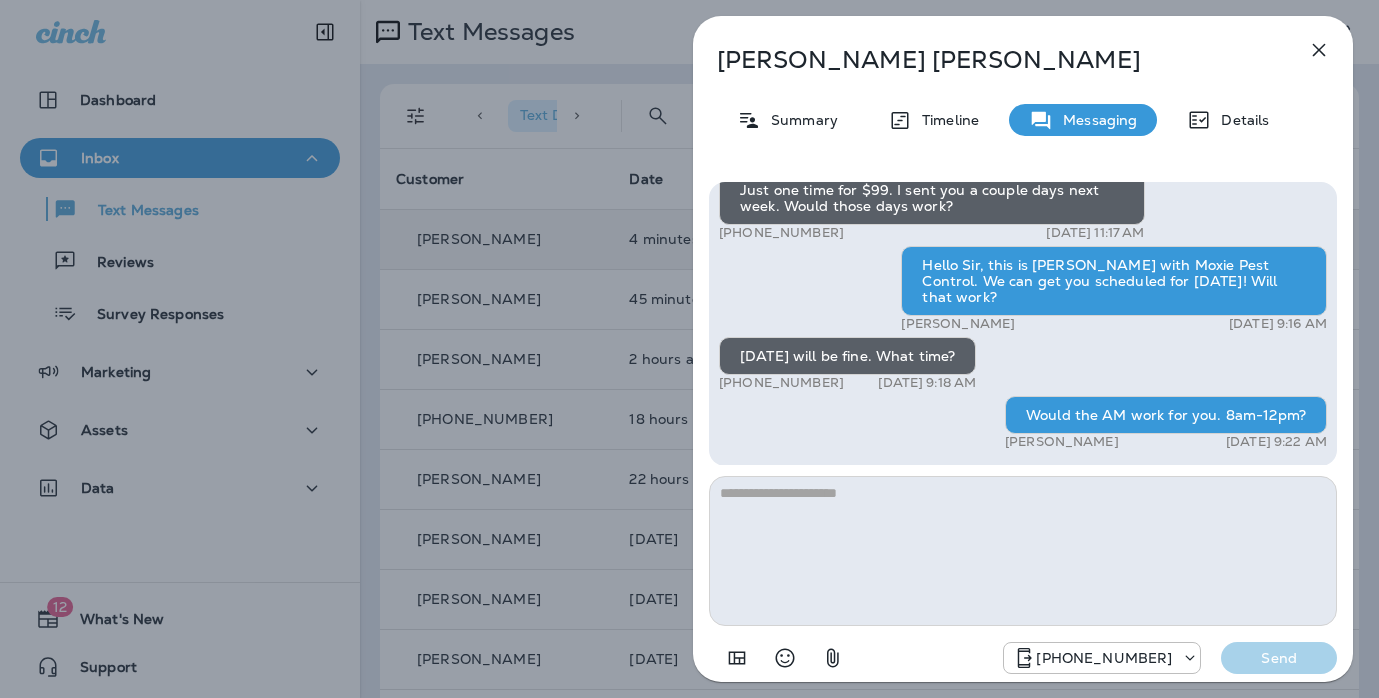 click on "Hi,  Dave , this is Cameron with Moxie Pest Control. We know Summer brings out the mosquitoes—and with the Summer season here, I’d love to get you on our schedule to come help take care of that. Just reply here if you're interested, and I'll let you know the details!
Reply STOP to optout +18174823792 Jul 26, 2025 9:11 AM We would like to schedule a time for that. Next week we Wednesday or Friday available. +1 (812) 251-3703 Jul 26, 2025 9:16 AM Bradley Bobisink Jul 26, 2025 10:29 AM Just one time for $99. I sent you a couple days next week. Would those days work? +1 (812) 251-3703 Jul 26, 2025 11:17 AM Hello Sir, this is Andrew with Moxie Pest Control. We can get you scheduled for Wednesday this week! Will that work? Andrew Awbrey Jul 28, 2025 9:16 AM Wednesday this week will be fine. What time? +1 (812) 251-3703 Jul 28, 2025 9:18 AM Would the AM work for you. 8am-12pm? Andrew Awbrey Jul 28, 2025 9:22 AM +18174823792 Send" at bounding box center [1023, 430] 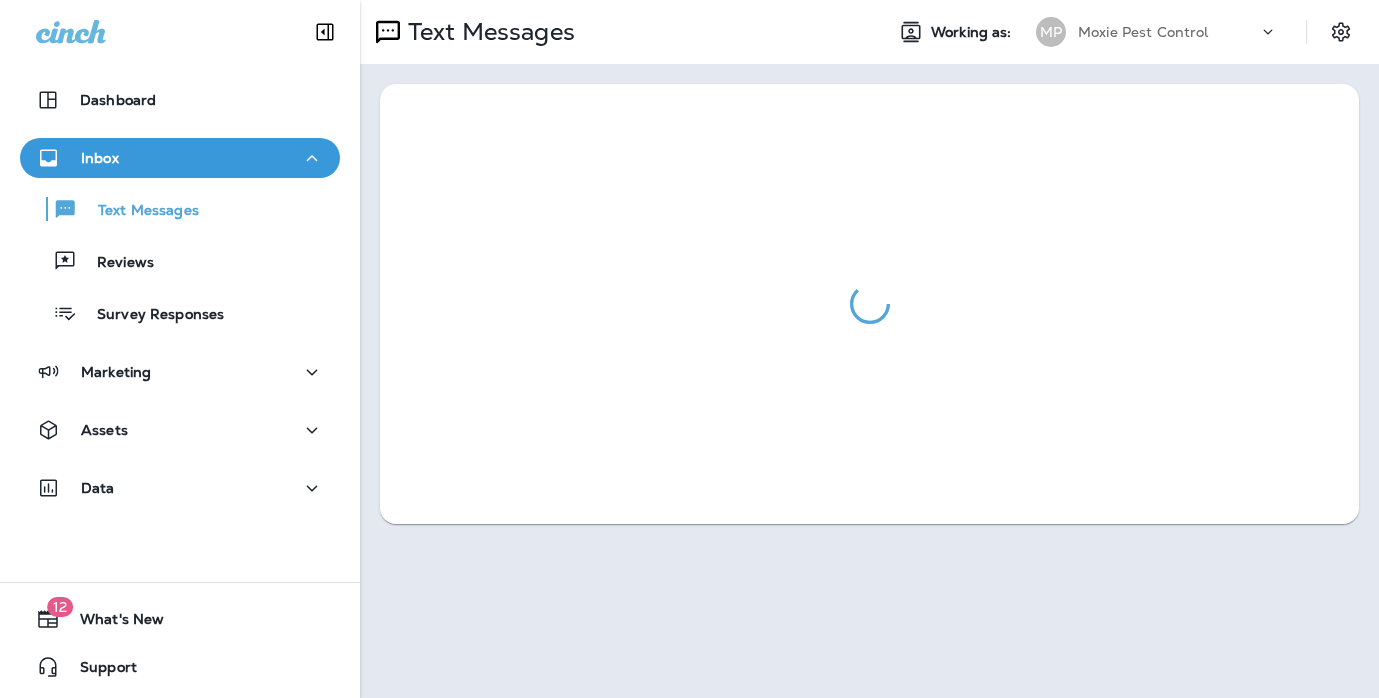 scroll, scrollTop: 0, scrollLeft: 0, axis: both 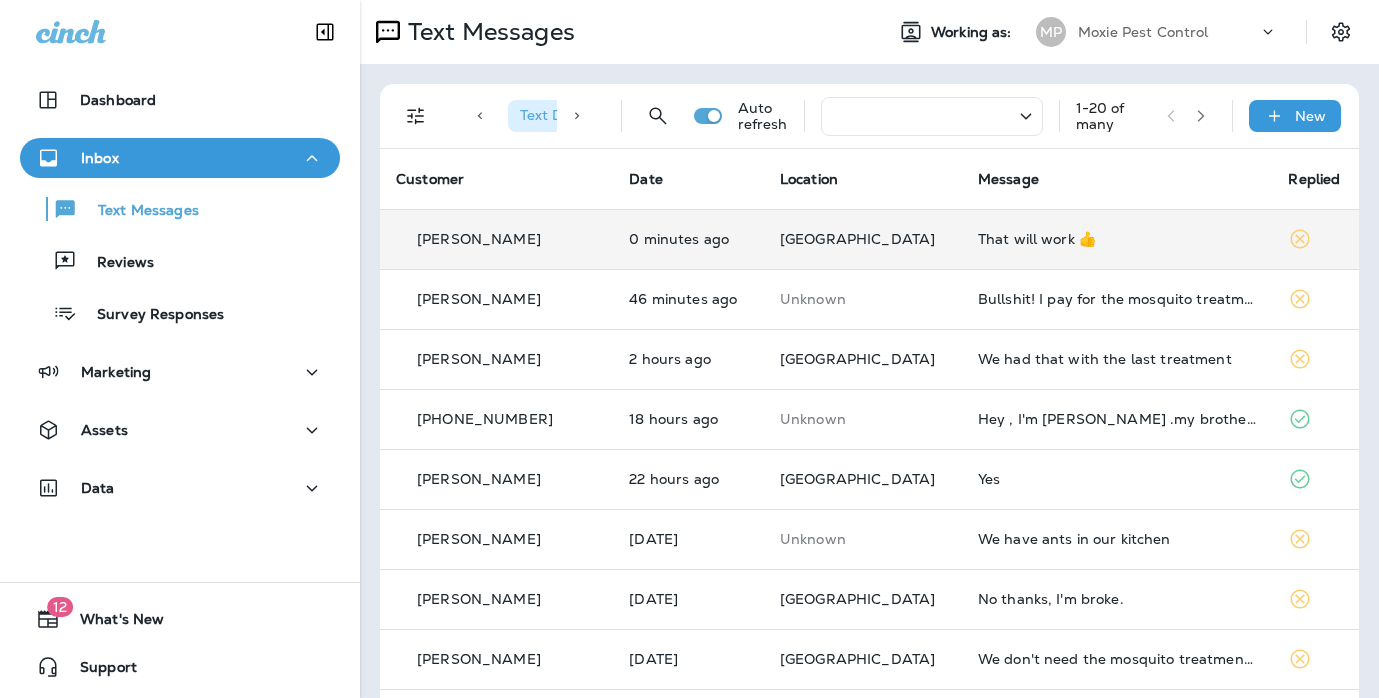 click on "That will work 👍" at bounding box center (1117, 239) 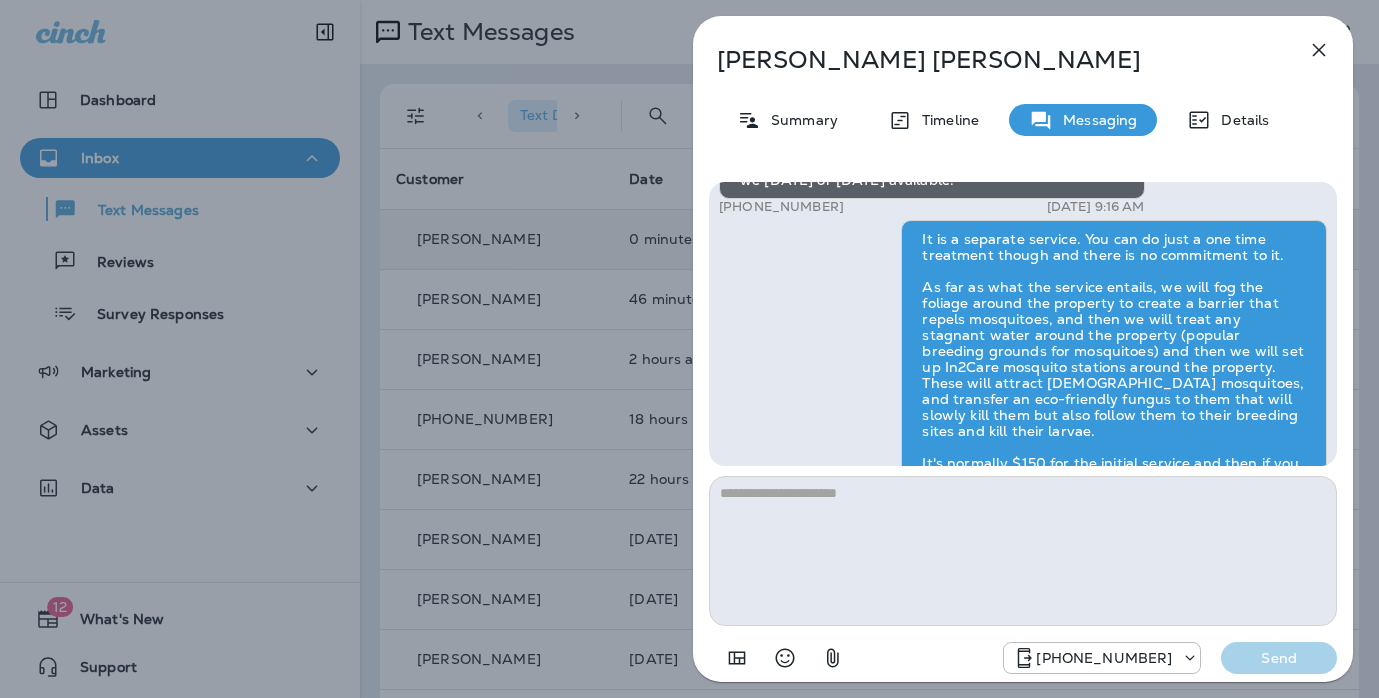 scroll, scrollTop: -728, scrollLeft: 0, axis: vertical 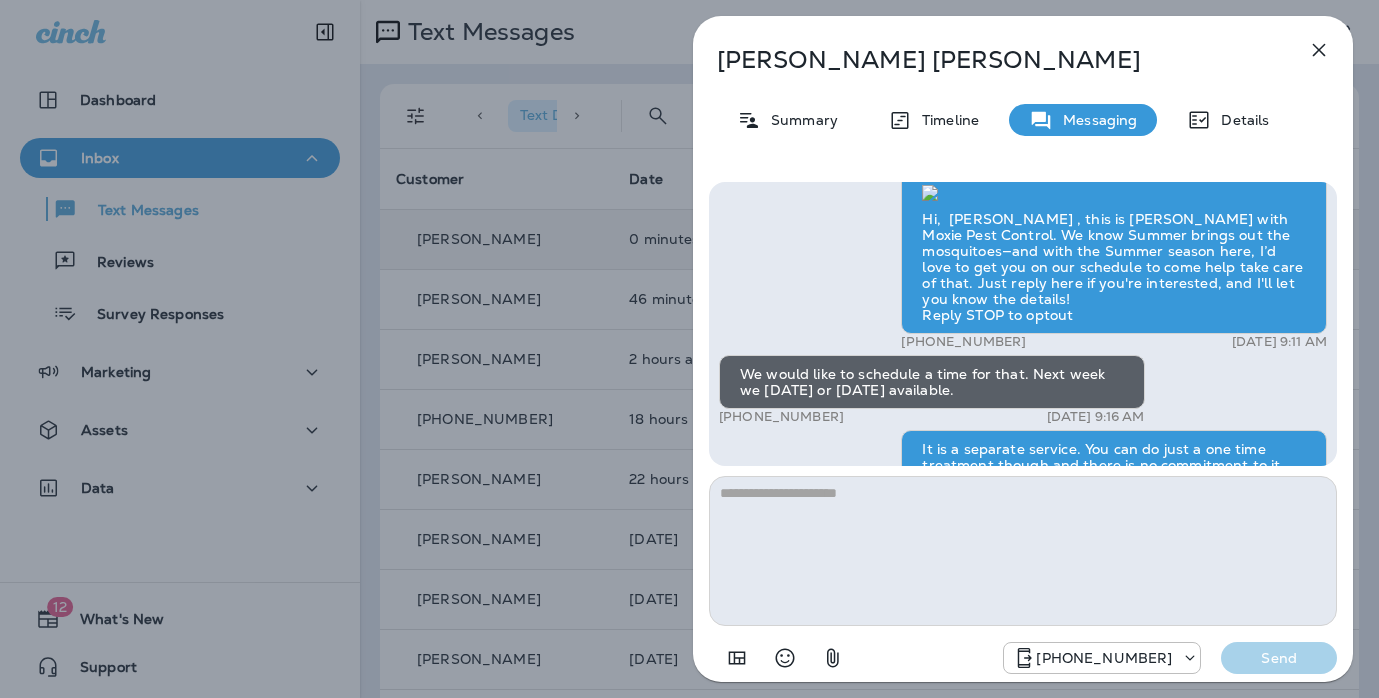 drag, startPoint x: 973, startPoint y: 425, endPoint x: 764, endPoint y: 410, distance: 209.53758 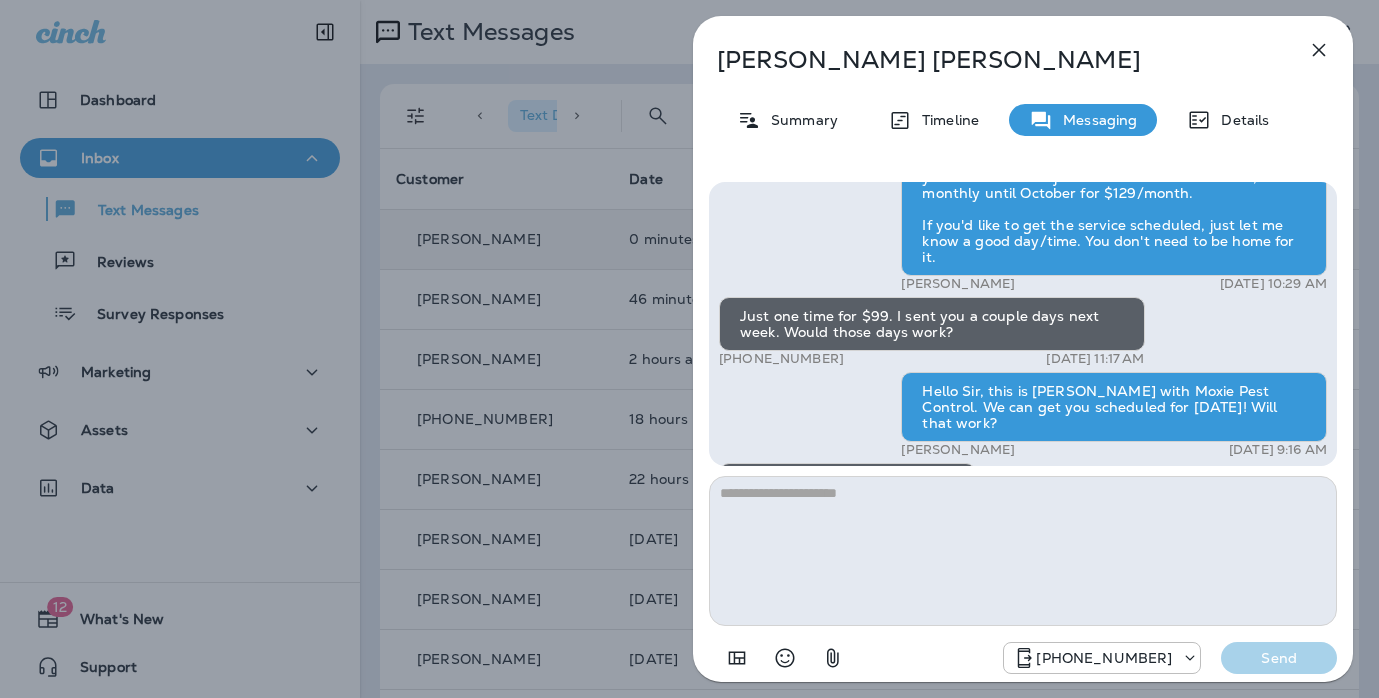 scroll, scrollTop: -95, scrollLeft: 0, axis: vertical 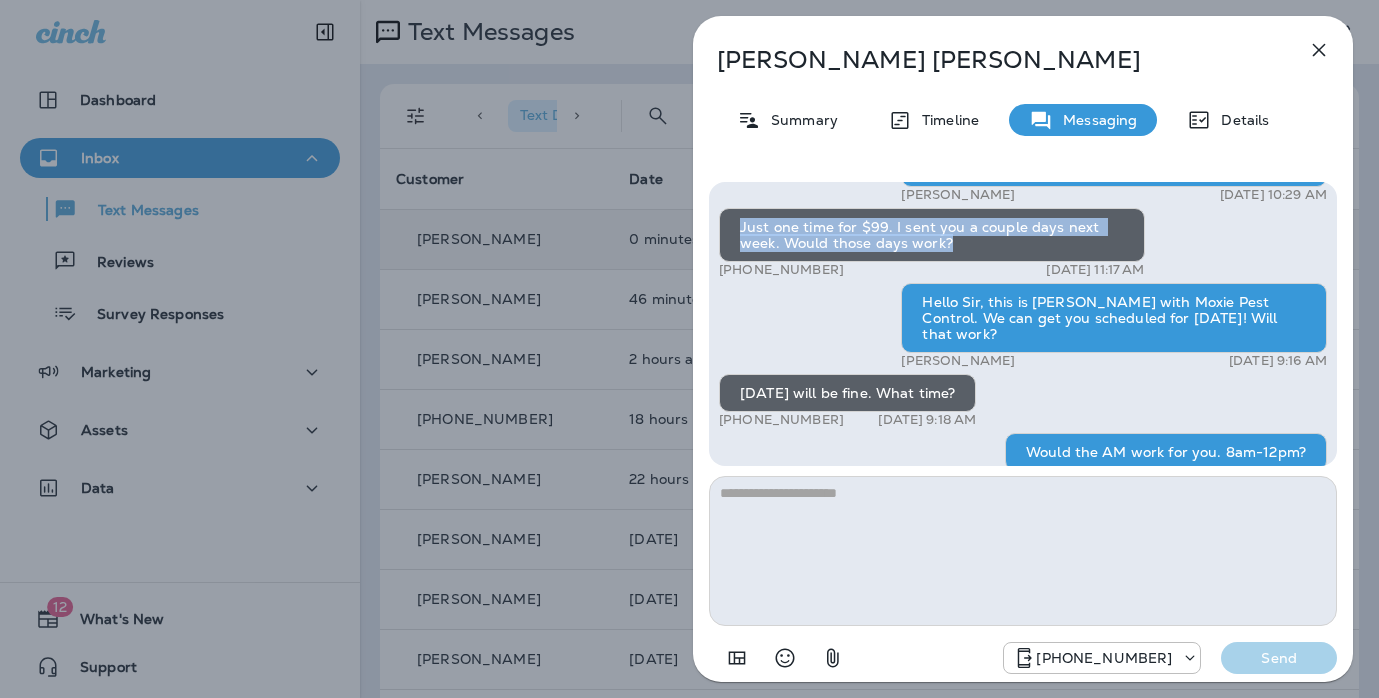 drag, startPoint x: 874, startPoint y: 240, endPoint x: 725, endPoint y: 224, distance: 149.8566 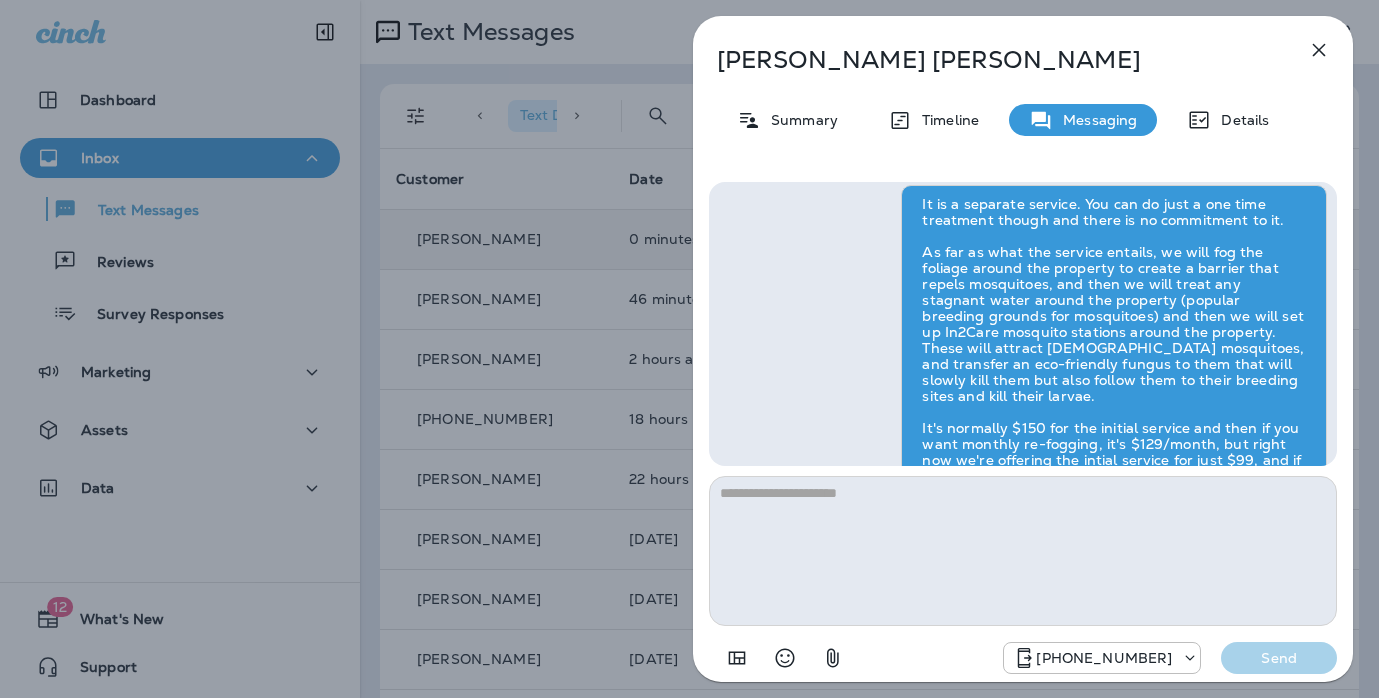 scroll, scrollTop: -695, scrollLeft: 0, axis: vertical 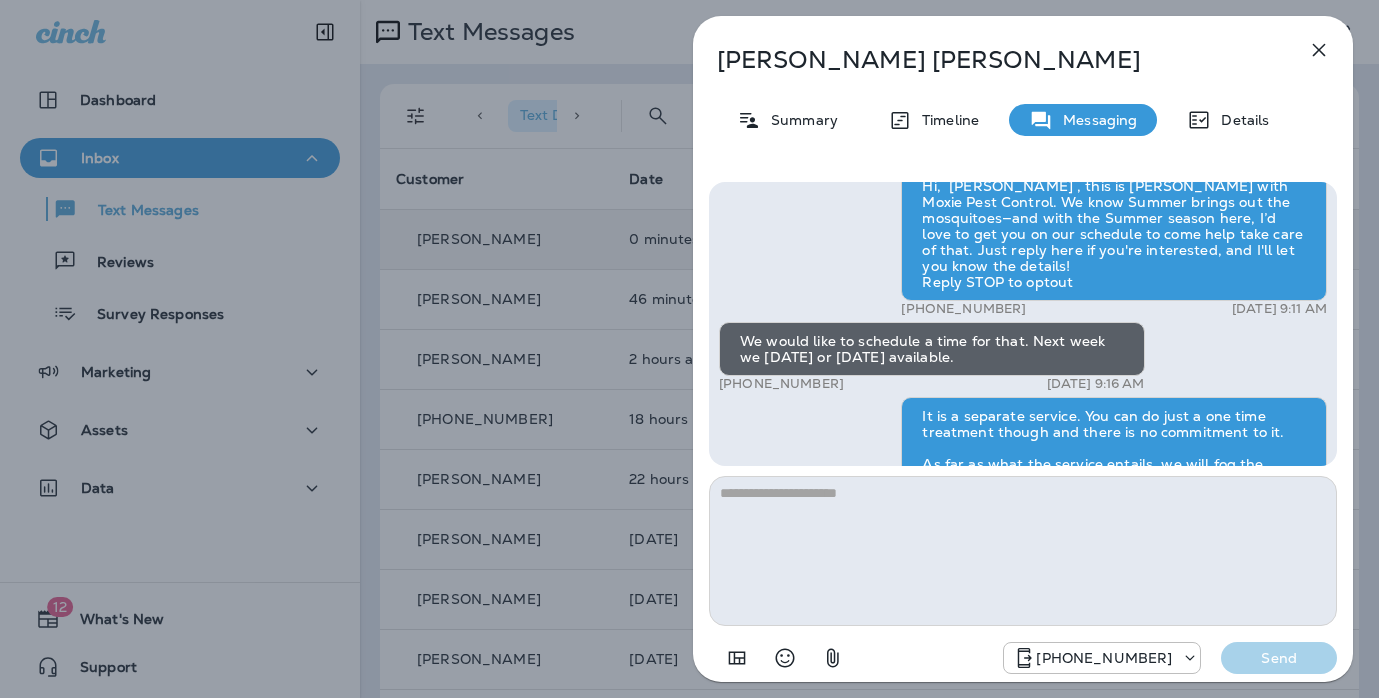 drag, startPoint x: 963, startPoint y: 392, endPoint x: 1027, endPoint y: 378, distance: 65.51336 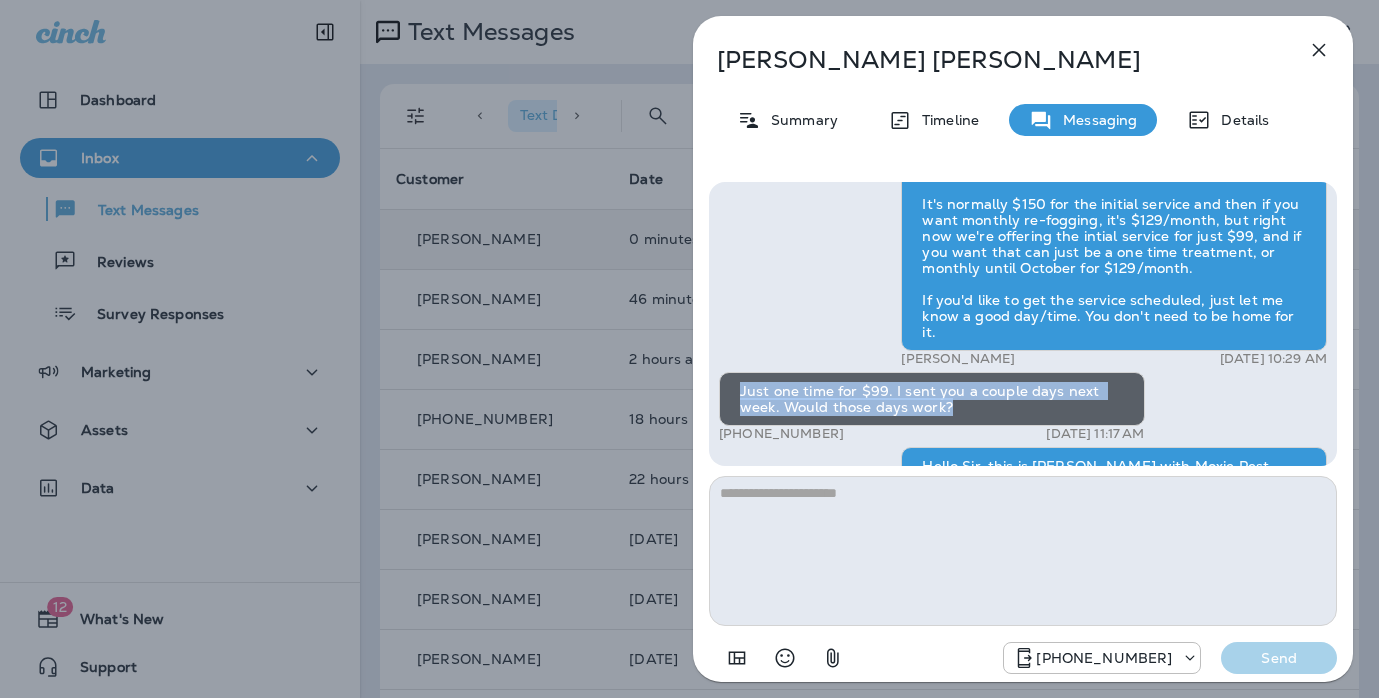 scroll, scrollTop: -256, scrollLeft: 0, axis: vertical 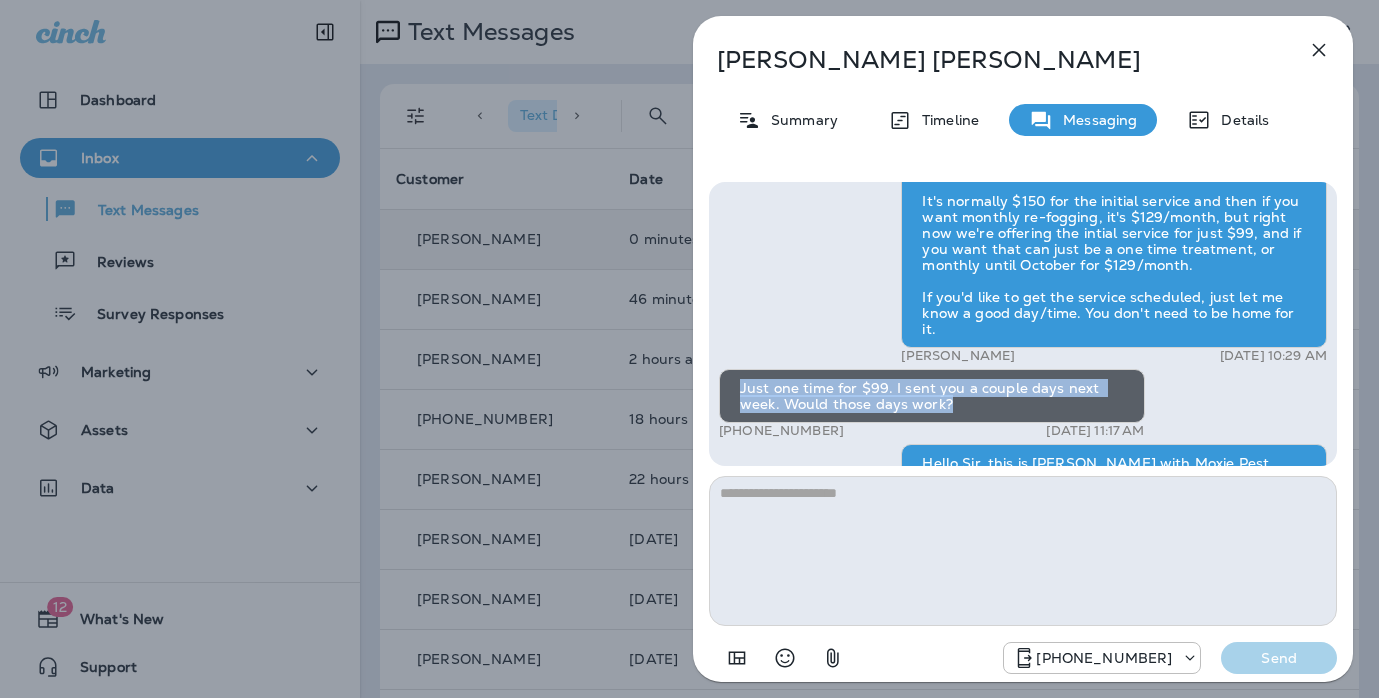 drag, startPoint x: 965, startPoint y: 410, endPoint x: 734, endPoint y: 394, distance: 231.55345 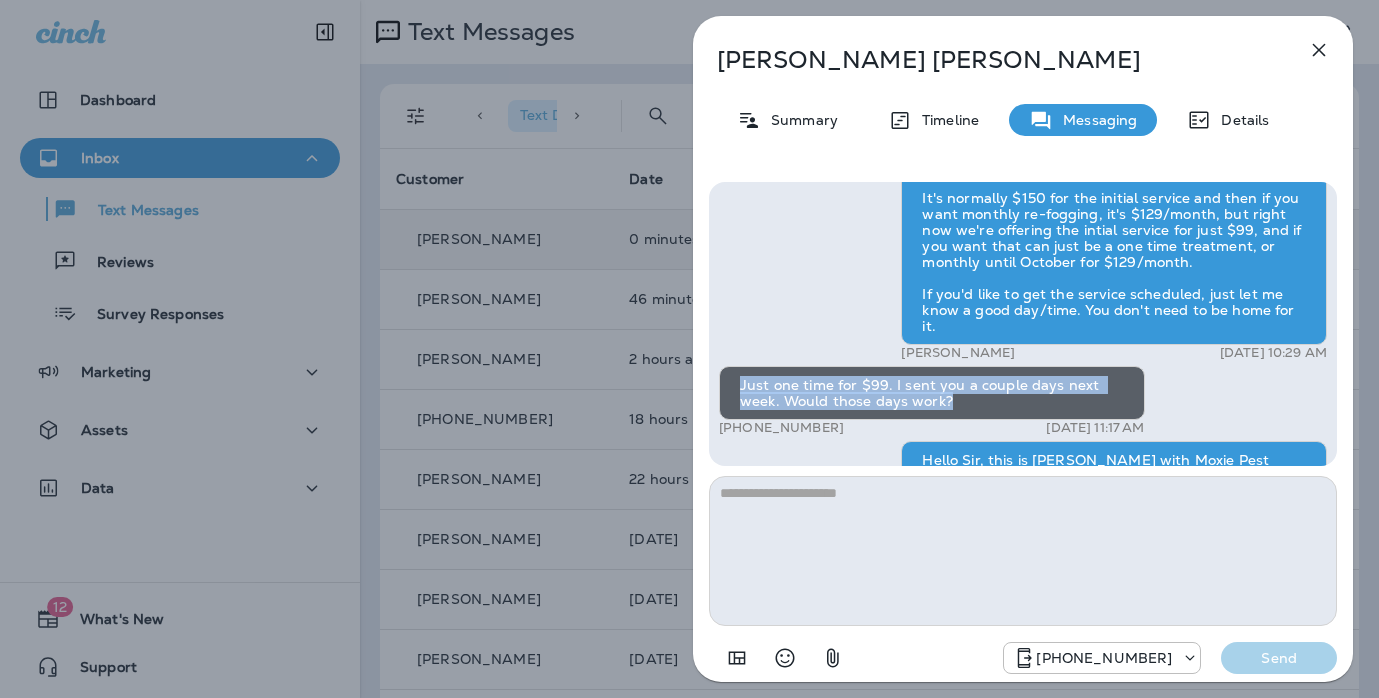 scroll, scrollTop: -252, scrollLeft: 0, axis: vertical 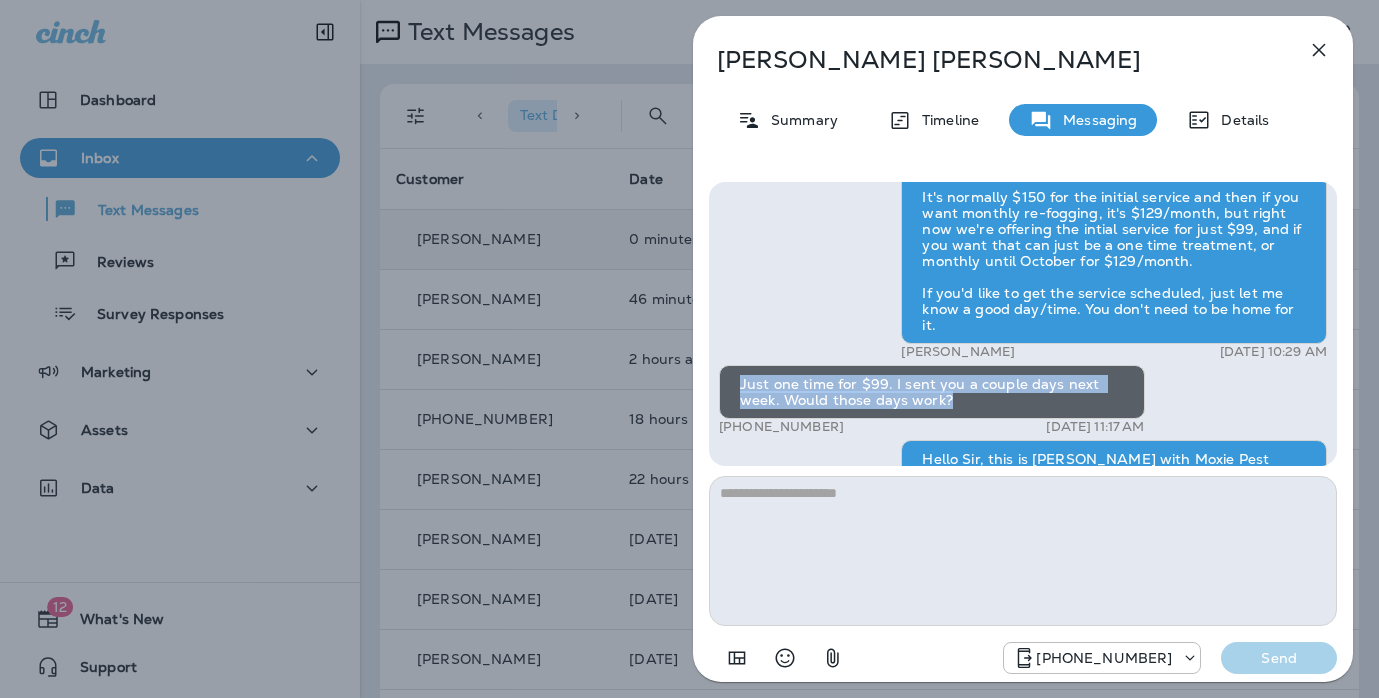 drag, startPoint x: 376, startPoint y: 164, endPoint x: 358, endPoint y: 159, distance: 18.681541 